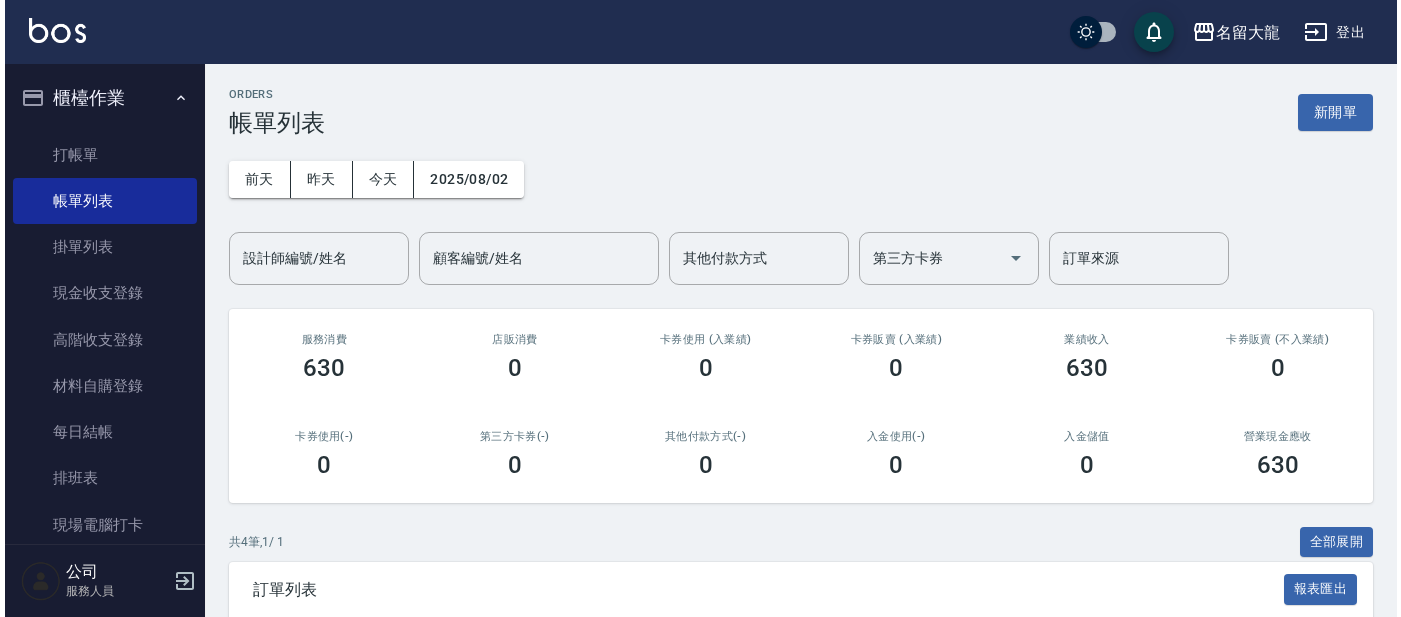 scroll, scrollTop: 0, scrollLeft: 0, axis: both 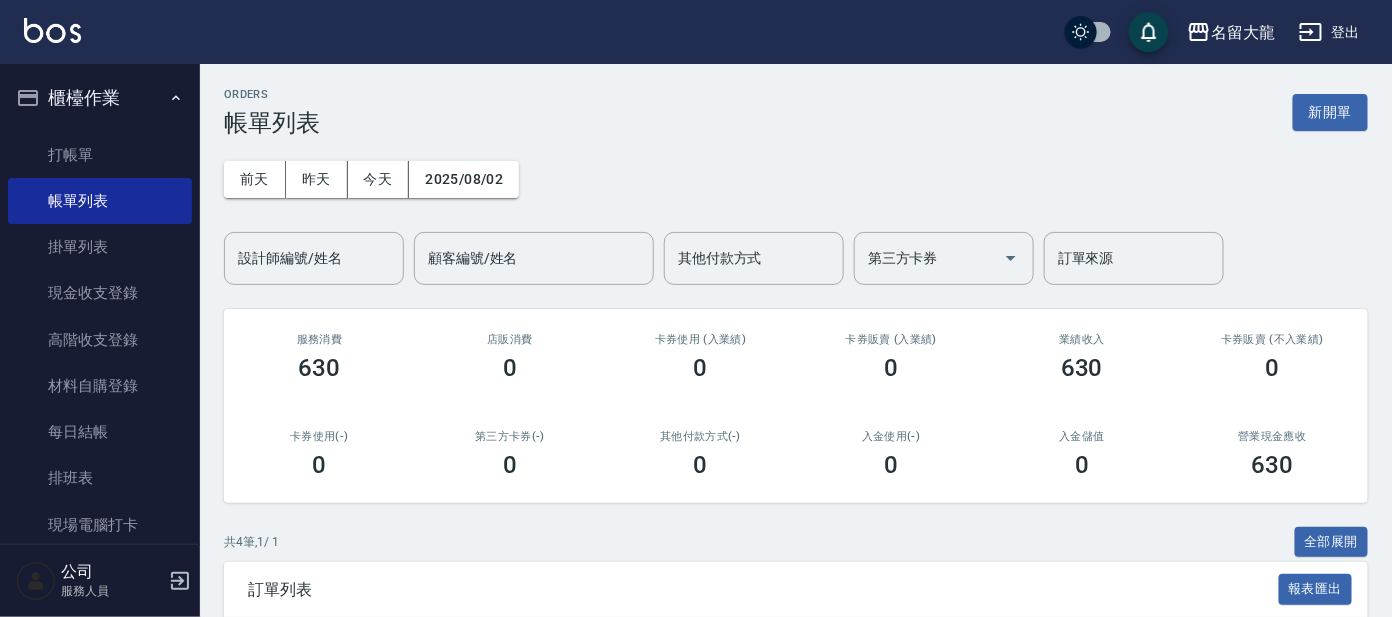 drag, startPoint x: 976, startPoint y: 163, endPoint x: 960, endPoint y: 156, distance: 17.464249 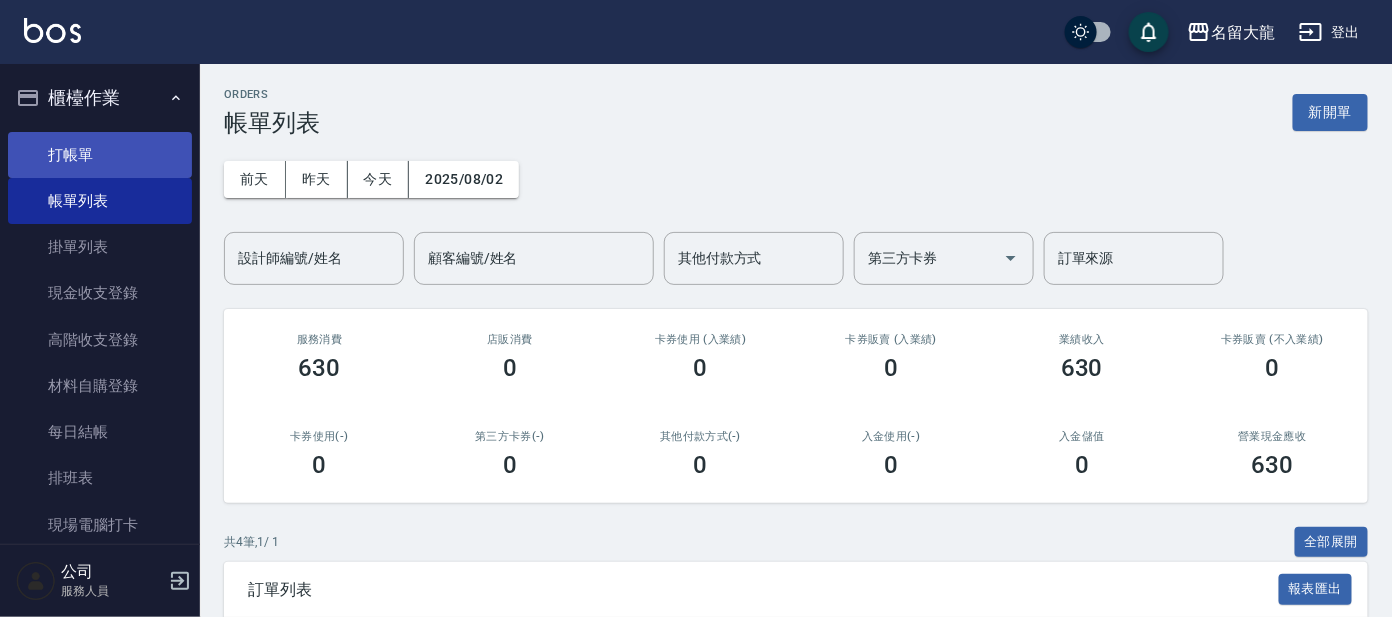 click on "打帳單" at bounding box center (100, 155) 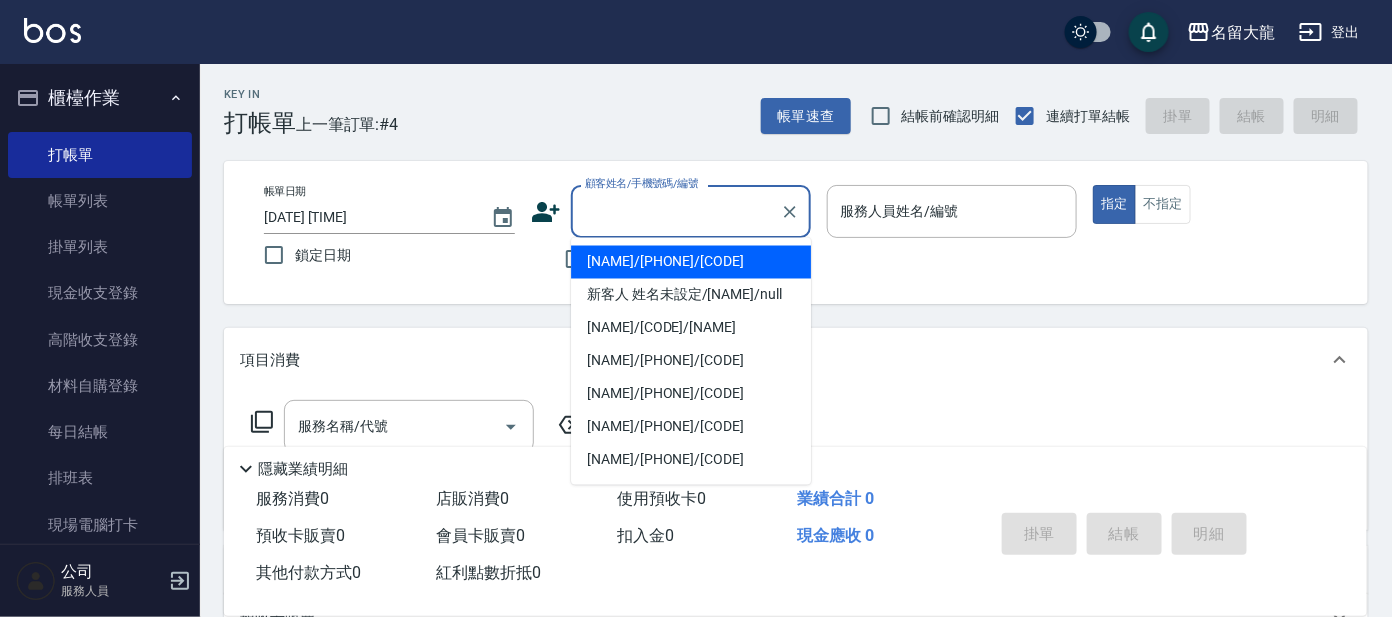 click on "顧客姓名/手機號碼/編號" at bounding box center [676, 211] 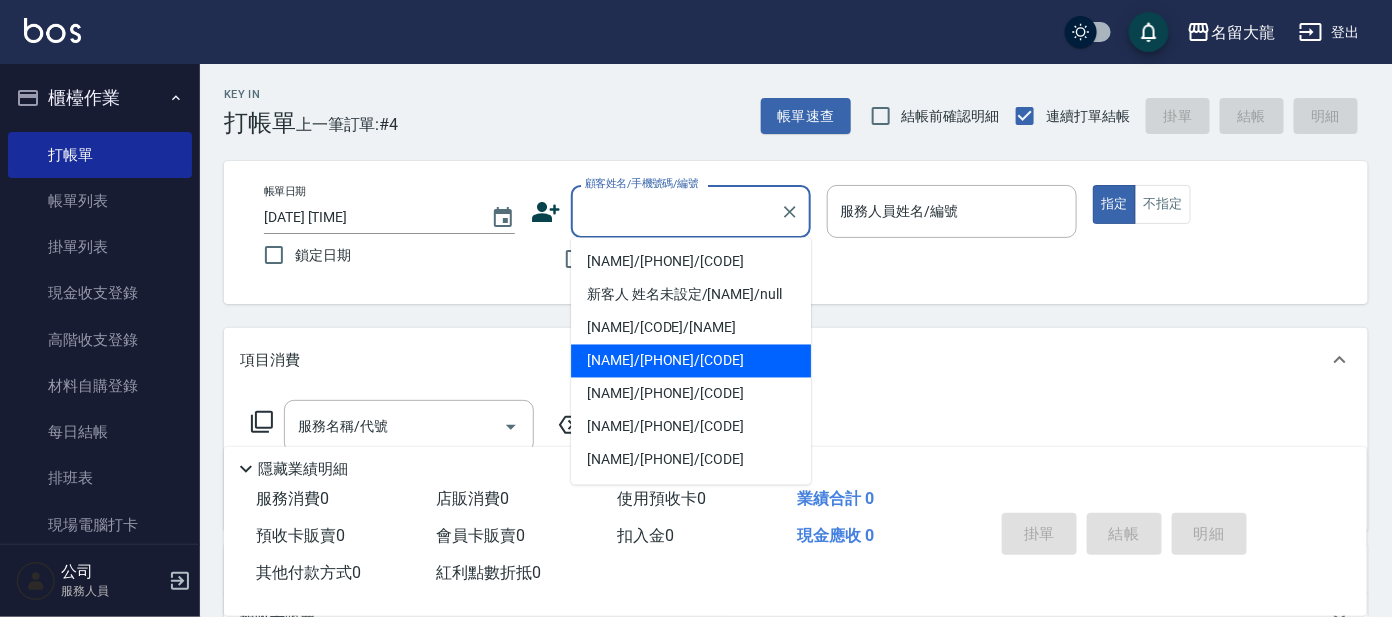 drag, startPoint x: 639, startPoint y: 375, endPoint x: 623, endPoint y: 361, distance: 21.260292 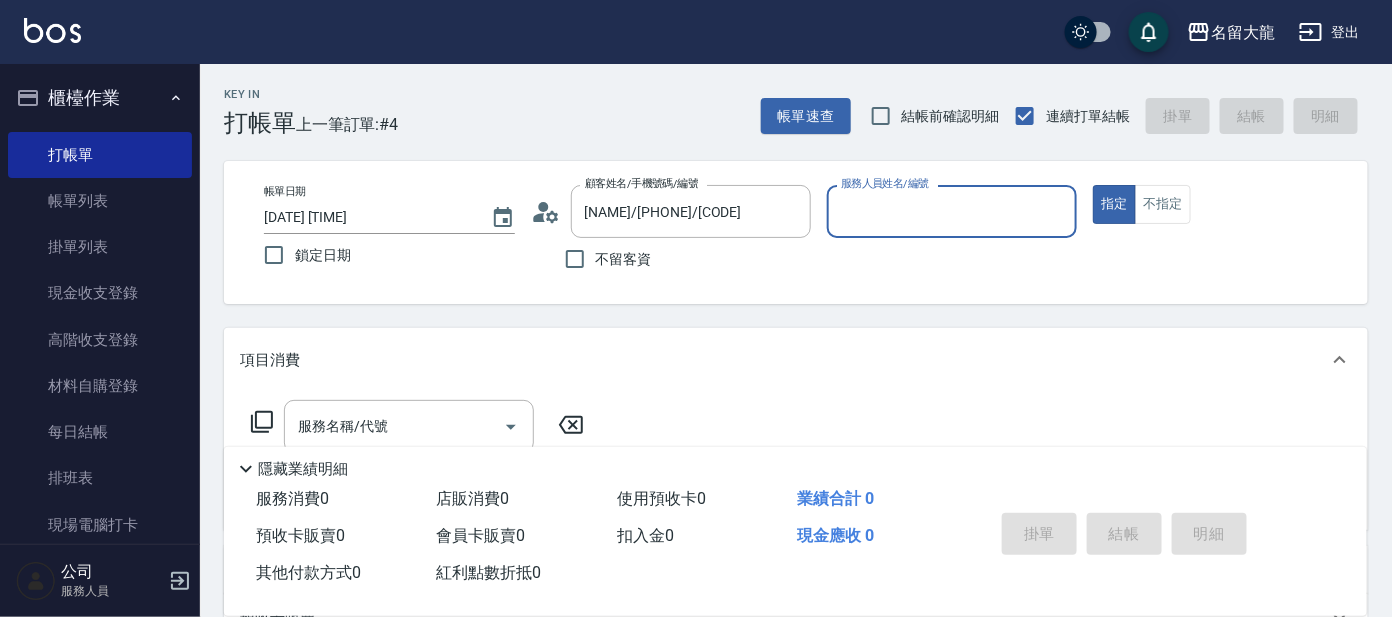type on "[NAME] -8" 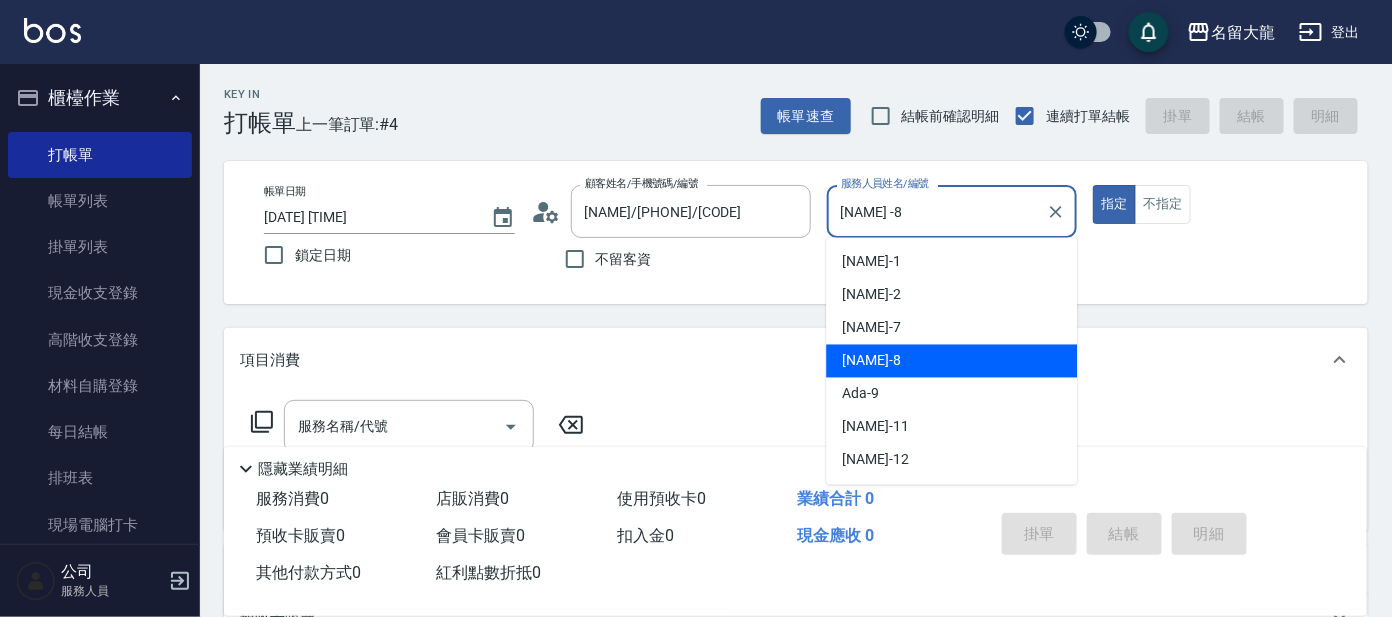 click on "[NAME] -8" at bounding box center [937, 211] 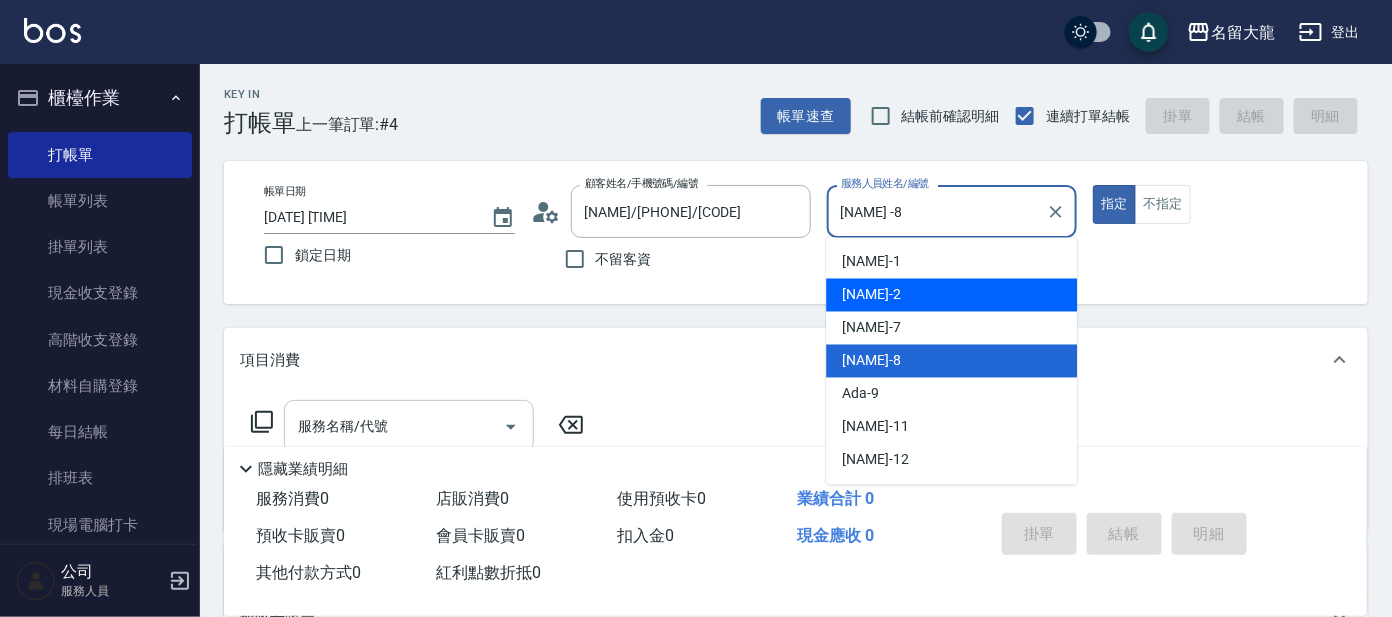 click on "服務名稱/代號" at bounding box center (394, 426) 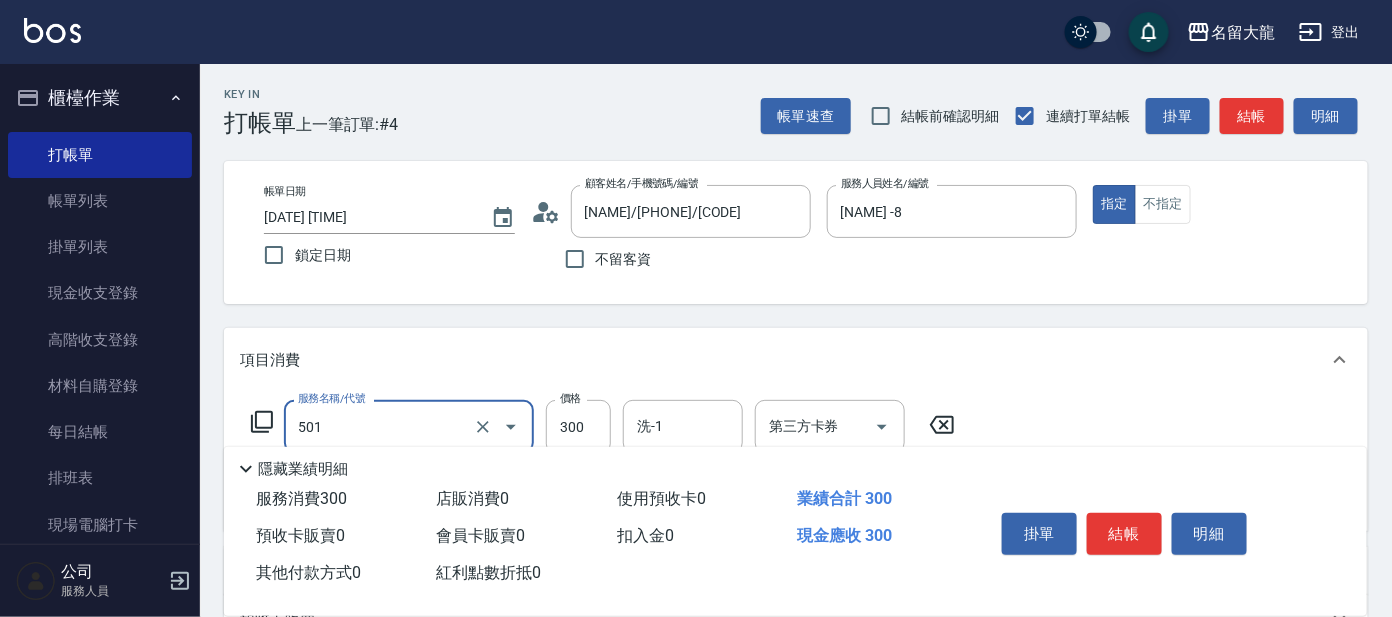 type on "洗髮(創意)(501)" 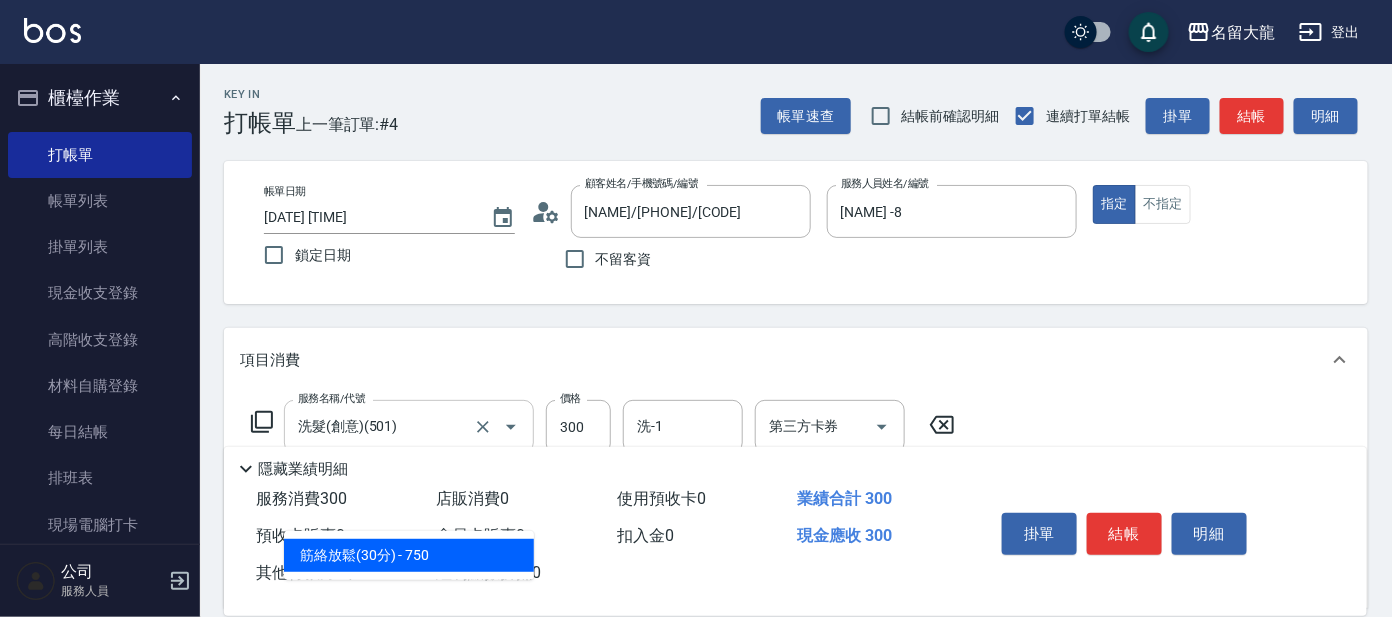 type on "303" 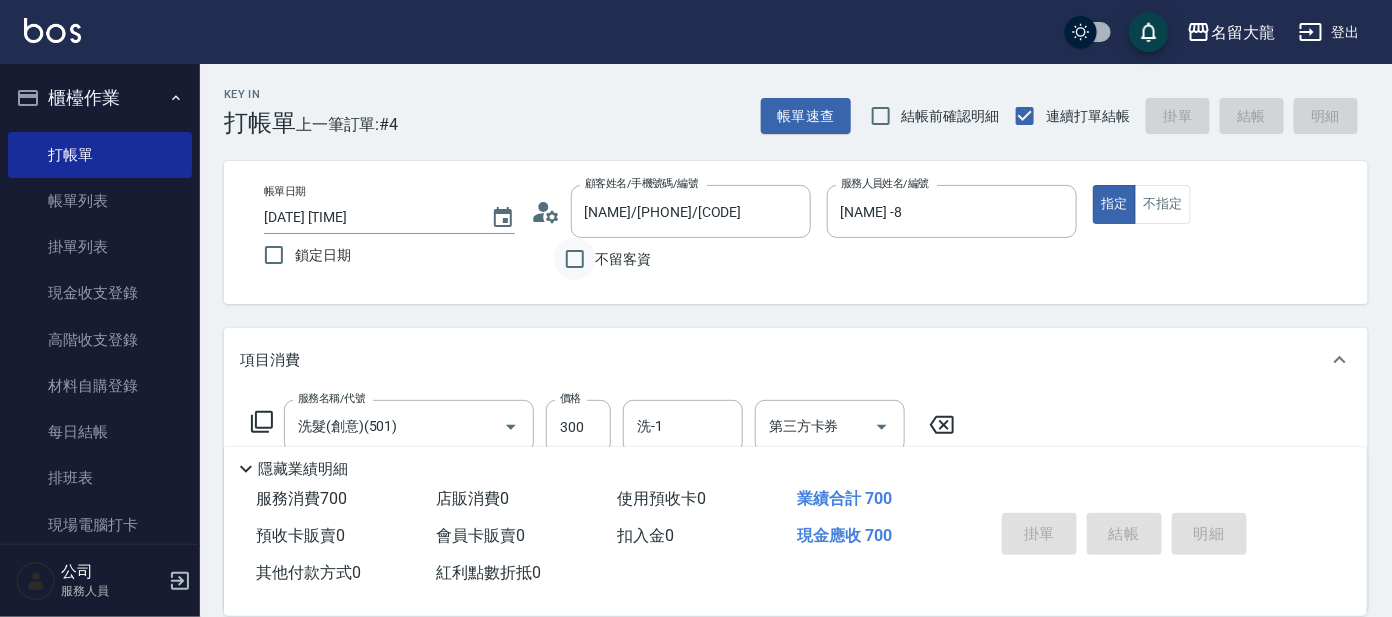 type 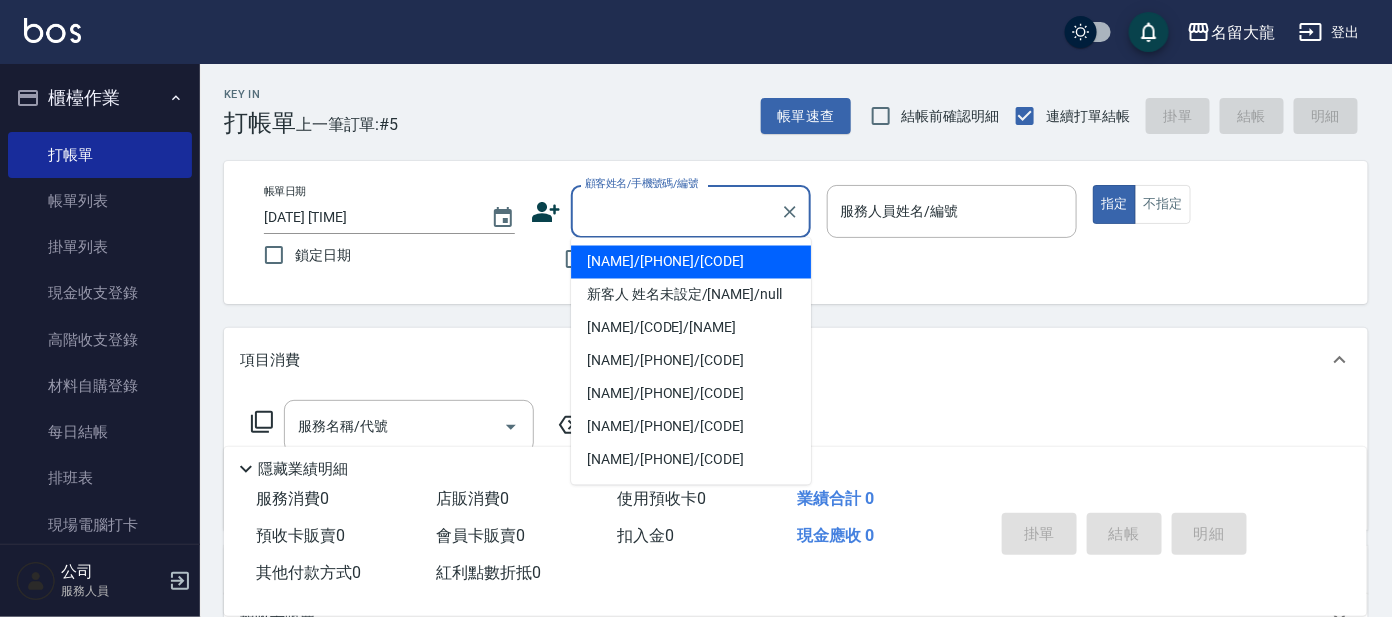 click on "顧客姓名/手機號碼/編號" at bounding box center [676, 211] 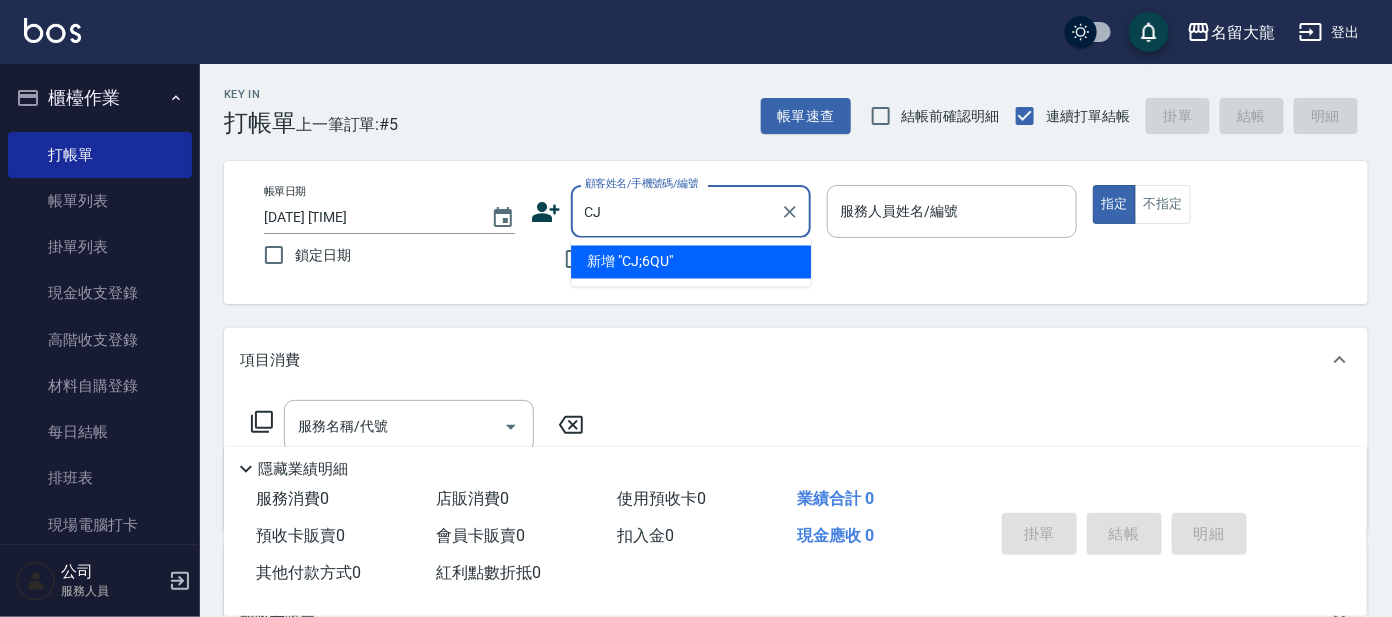 type on "C" 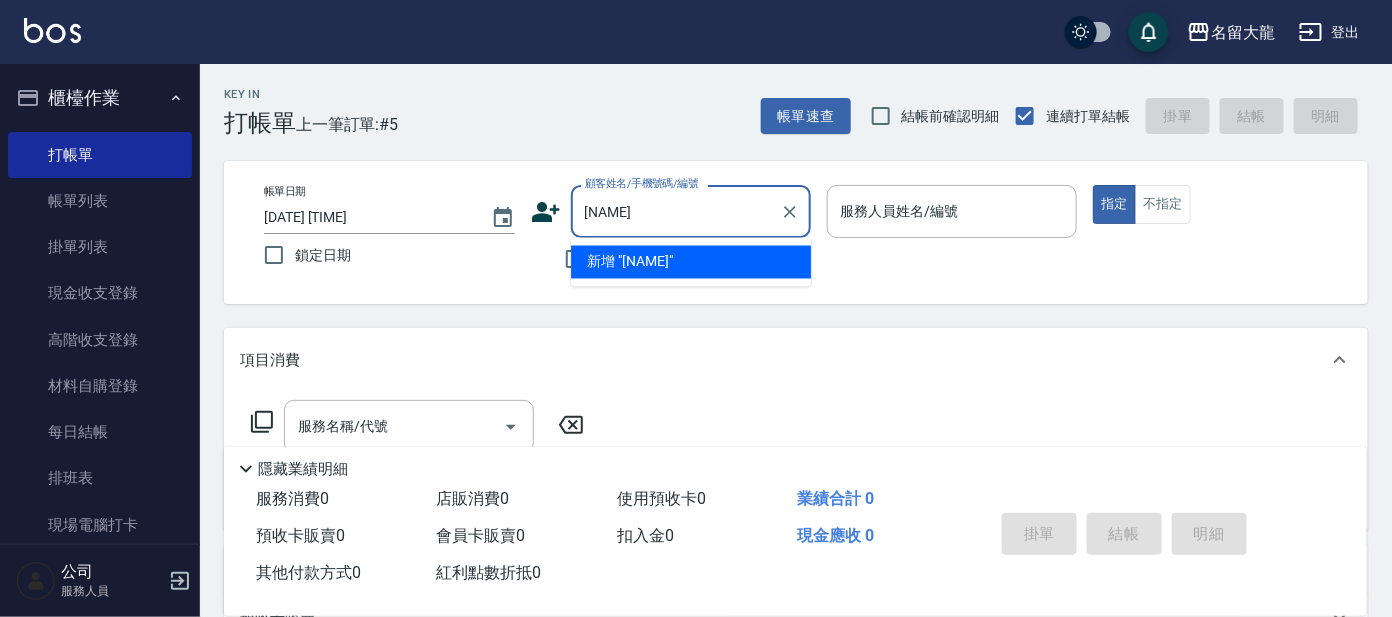 type on "[NAME]" 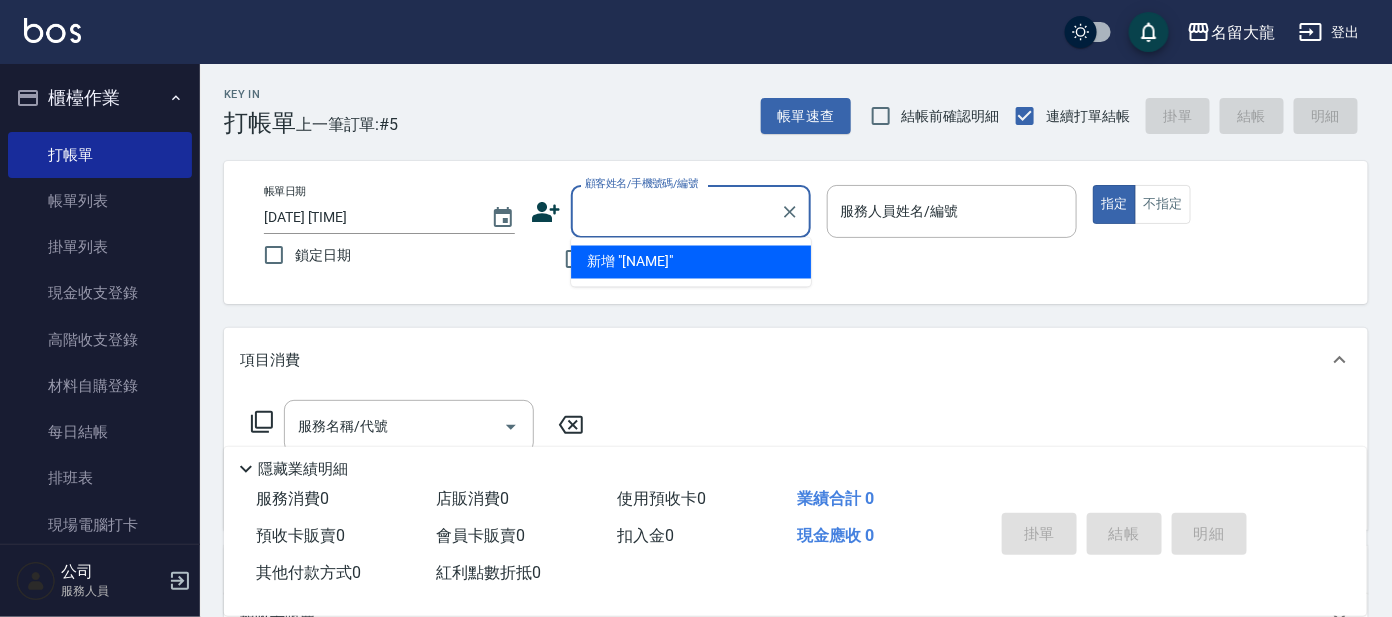 click 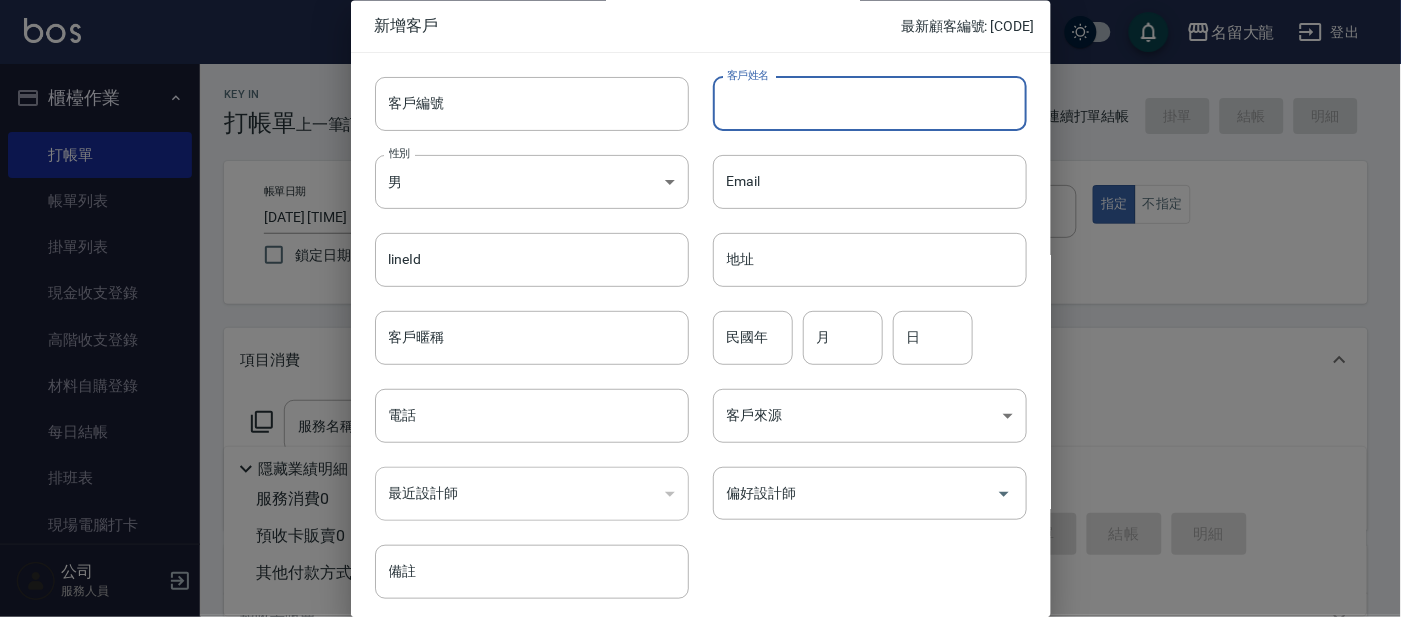 click on "客戶姓名" at bounding box center [870, 104] 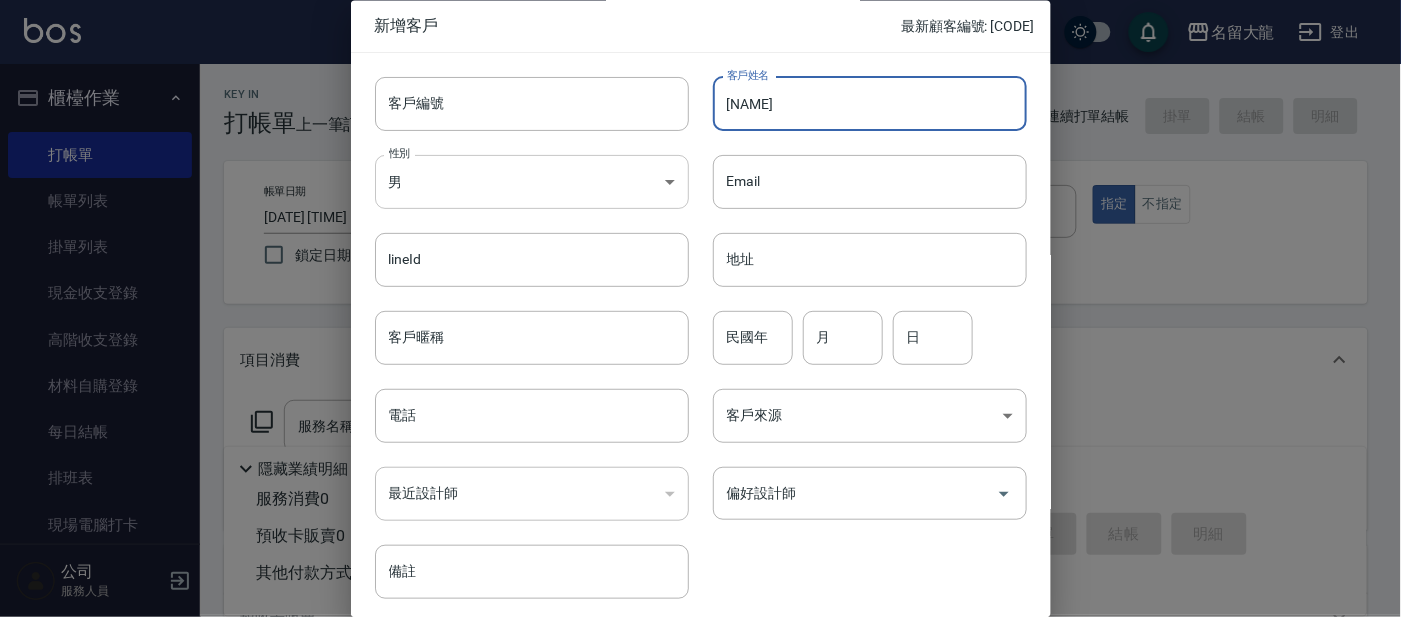 type on "[NAME]" 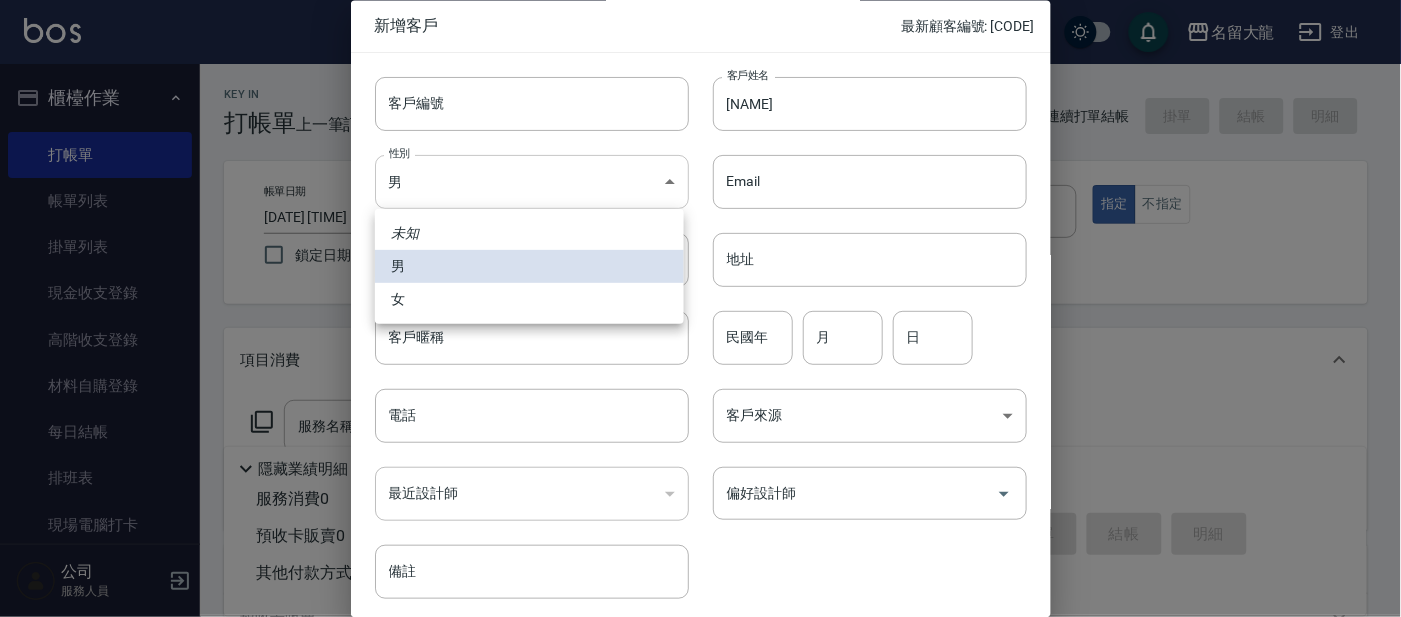 click on "名留大龍 登出 櫃檯作業 打帳單 帳單列表 掛單列表 現金收支登錄 高階收支登錄 材料自購登錄 每日結帳 排班表 現場電腦打卡 預約管理 預約管理 單日預約紀錄 單週預約紀錄 報表及分析 報表目錄 店家日報表 店家排行榜 互助日報表 互助排行榜 互助點數明細 互助業績報表 全店業績分析表 設計師業績表 設計師日報表 設計師業績分析表 設計師業績月報表 設計師排行榜 商品銷售排行榜 店販抽成明細 顧客入金餘額表 每日非現金明細 每日收支明細 客戶管理 客戶列表 卡券管理 入金管理 商品管理 商品分類設定 商品列表 公司  服務人員 Key In 打帳單 上一筆訂單:#5 帳單速查 結帳前確認明細 連續打單結帳 掛單 結帳 明細 帳單日期 [DATE] [TIME] 鎖定日期 顧客姓名/手機號碼/編號 顧客姓名/手機號碼/編號 不留客資 服務人員姓名/編號 服務人員姓名/編號 指定 不指定 備註 0" at bounding box center (700, 487) 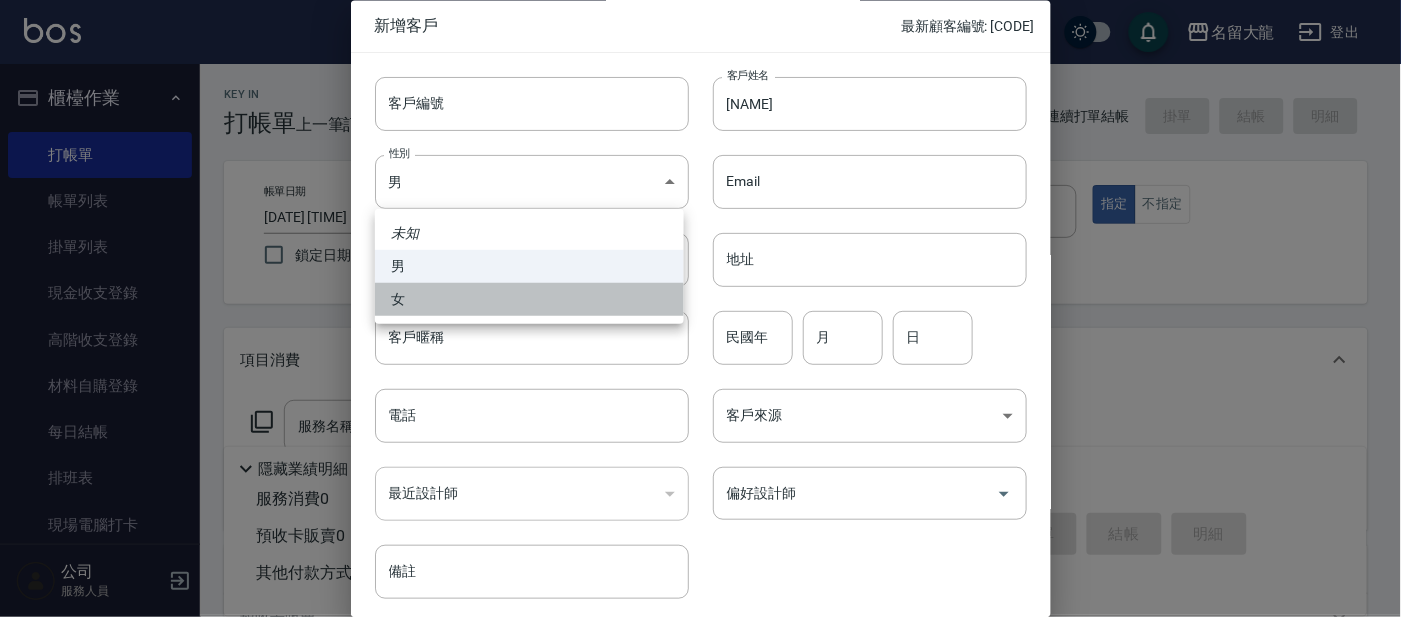click on "女" at bounding box center [529, 299] 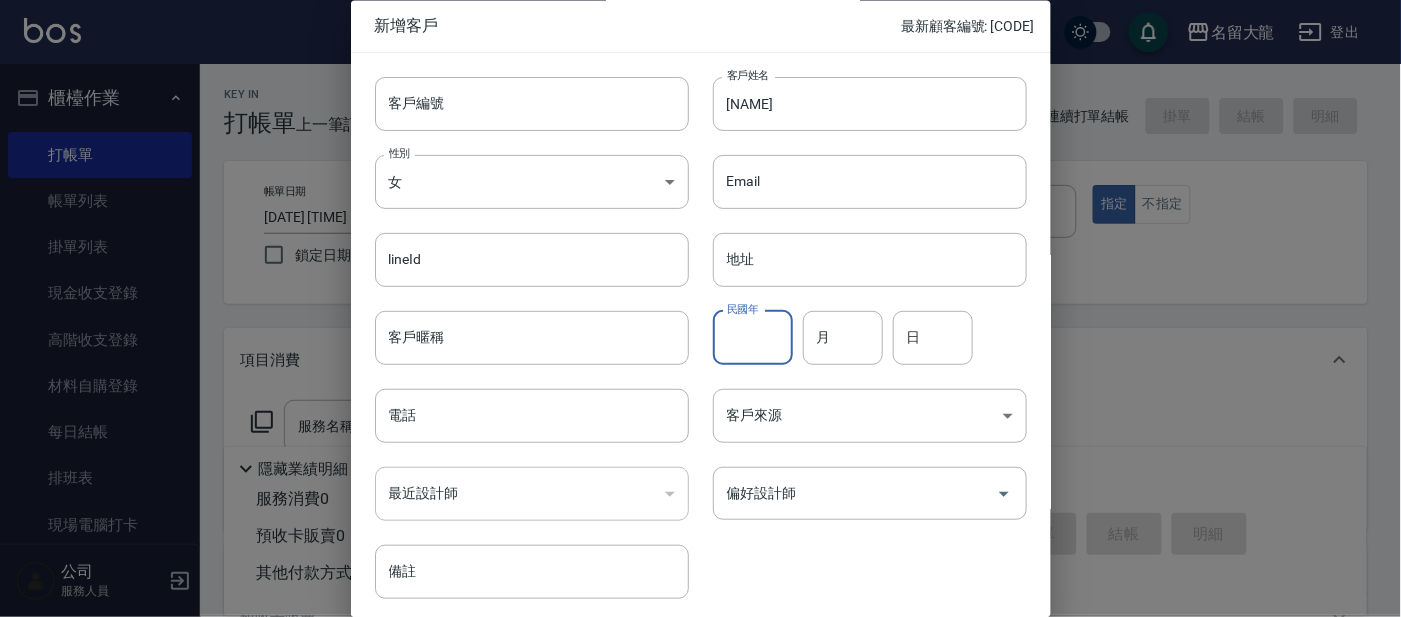 click on "民國年" at bounding box center (753, 338) 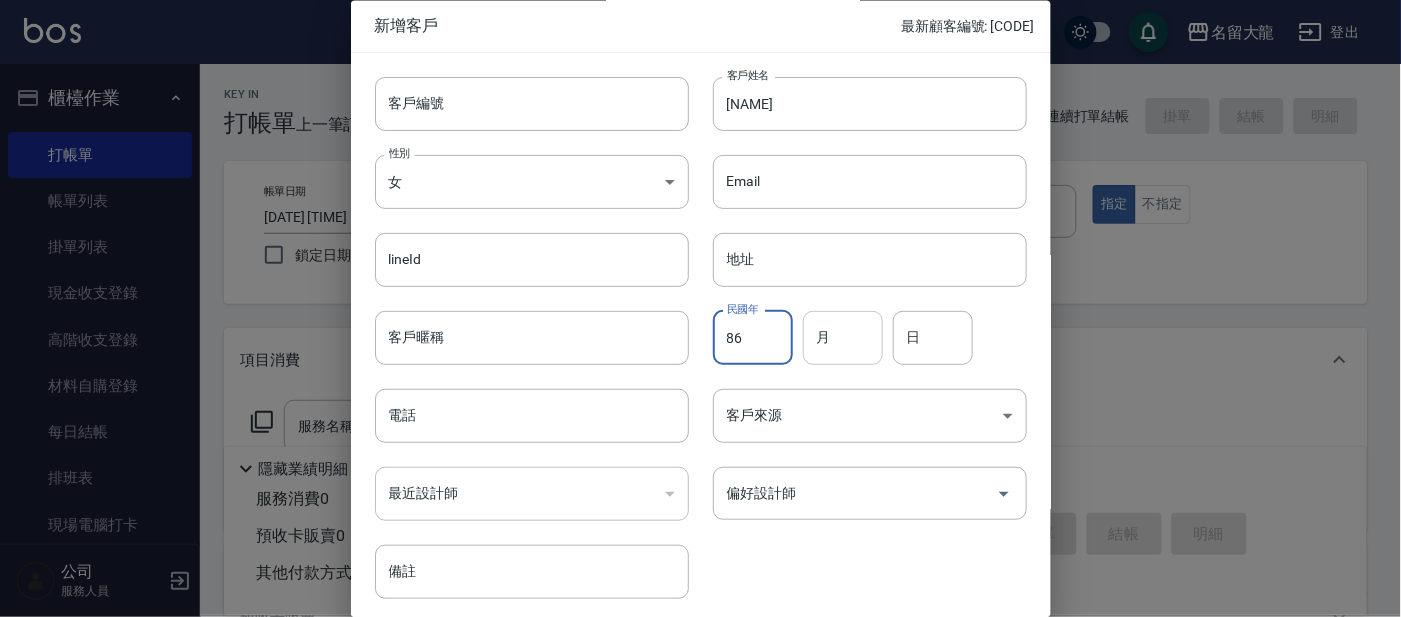 type on "86" 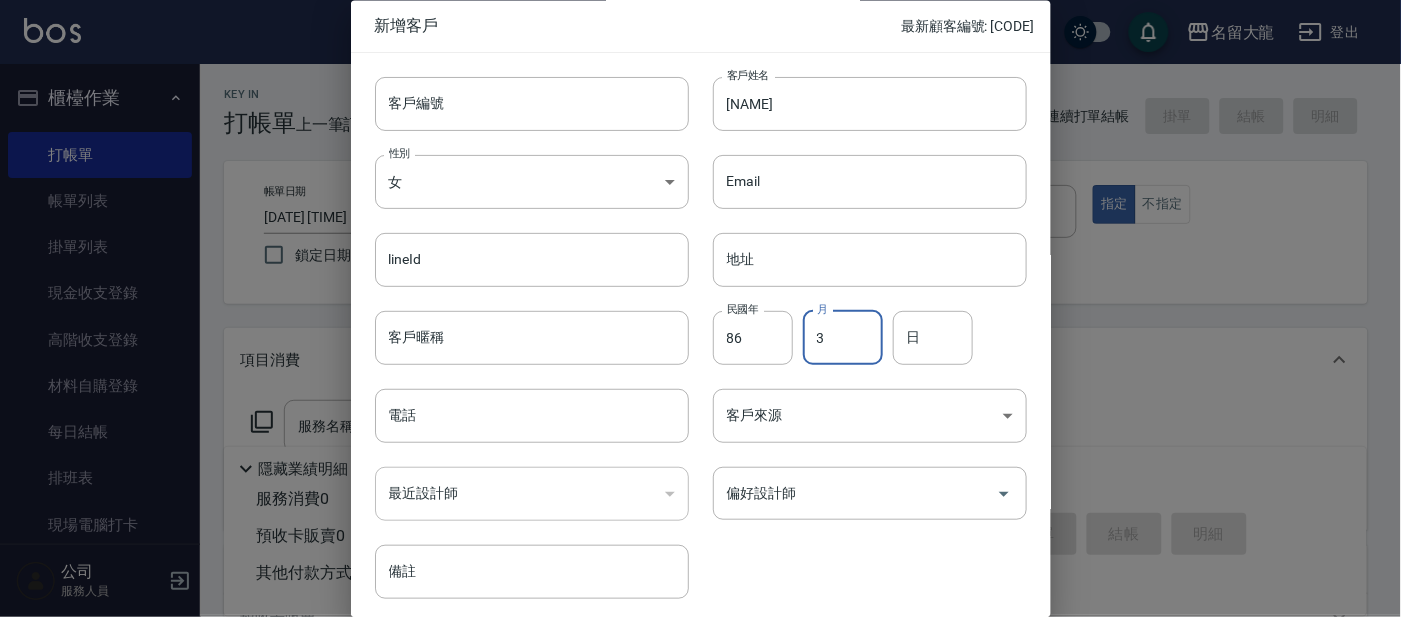 type on "3" 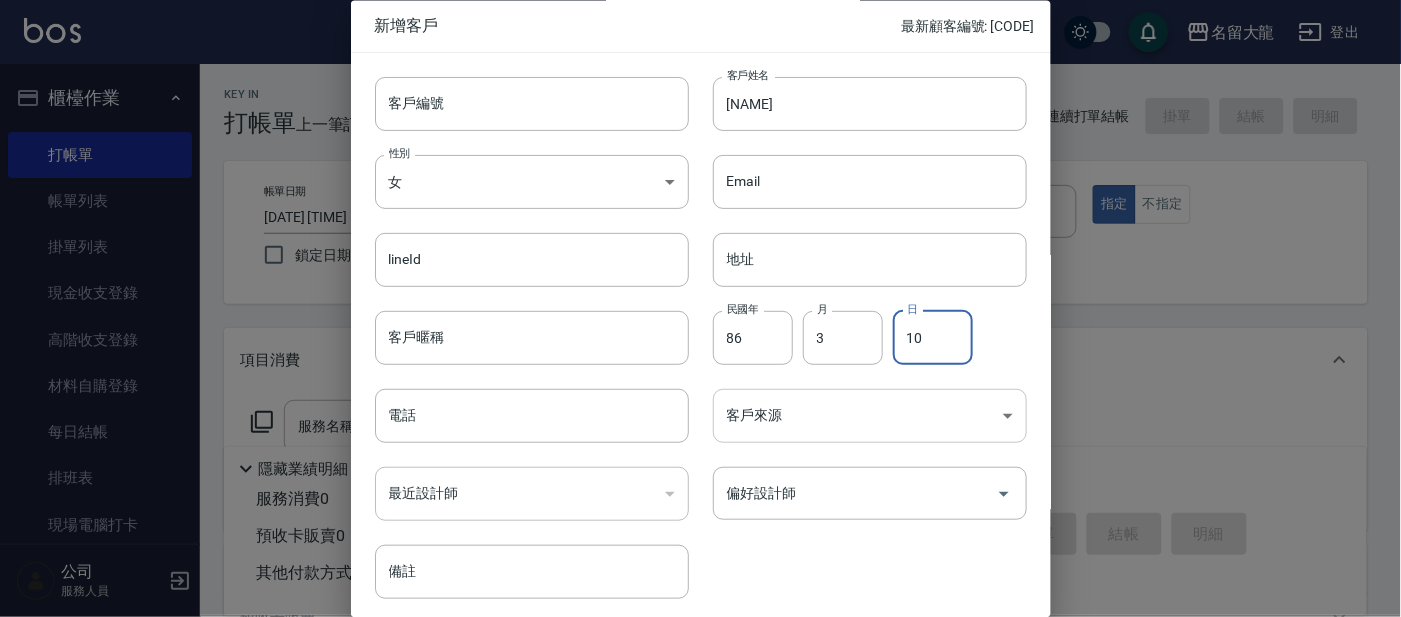 type on "10" 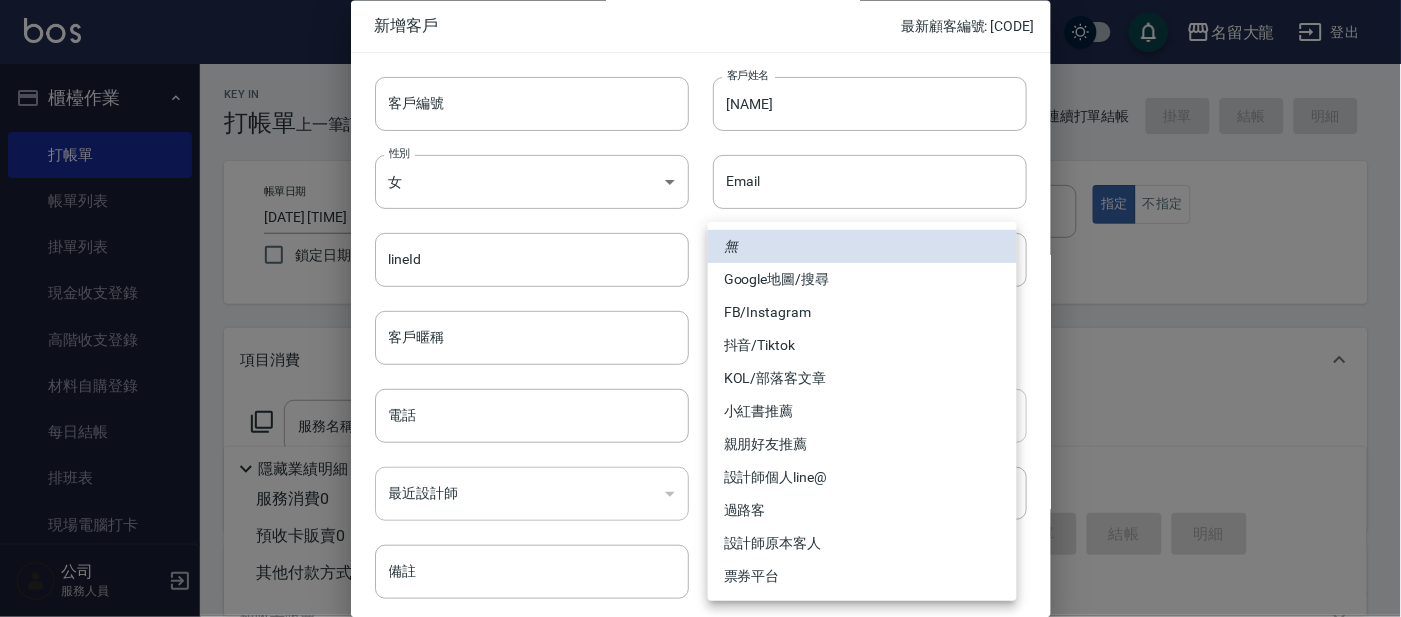 click on "名留大龍 登出 櫃檯作業 打帳單 帳單列表 掛單列表 現金收支登錄 高階收支登錄 材料自購登錄 每日結帳 排班表 現場電腦打卡 預約管理 預約管理 單日預約紀錄 單週預約紀錄 報表及分析 報表目錄 店家日報表 店家排行榜 互助日報表 互助排行榜 互助點數明細 互助業績報表 全店業績分析表 設計師業績表 設計師日報表 設計師業績分析表 設計師業績月報表 設計師排行榜 商品銷售排行榜 店販抽成明細 顧客入金餘額表 每日非現金明細 每日收支明細 客戶管理 客戶列表 卡券管理 入金管理 商品管理 商品分類設定 商品列表 公司  服務人員 Key In 打帳單 上一筆訂單:#5 帳單速查 結帳前確認明細 連續打單結帳 掛單 結帳 明細 帳單日期 [DATE] [TIME] 鎖定日期 顧客姓名/手機號碼/編號 顧客姓名/手機號碼/編號 不留客資 服務人員姓名/編號 服務人員姓名/編號 指定 不指定 備註 0" at bounding box center (700, 487) 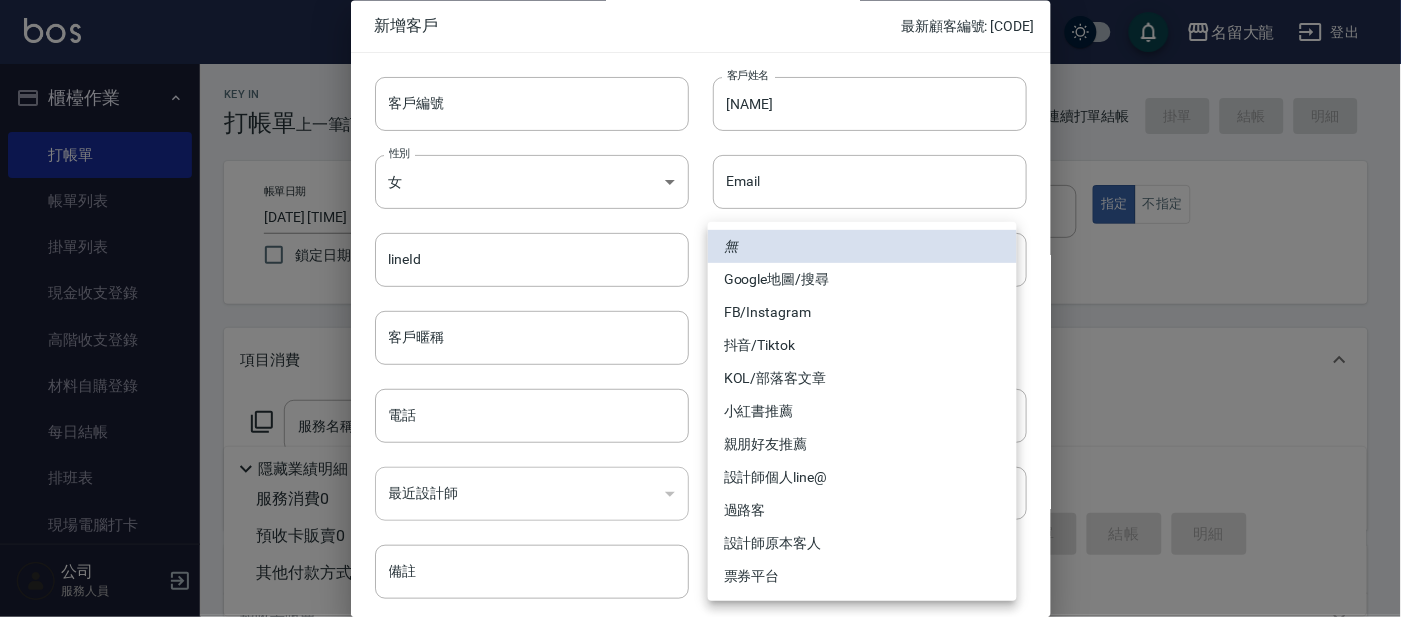 click at bounding box center (700, 308) 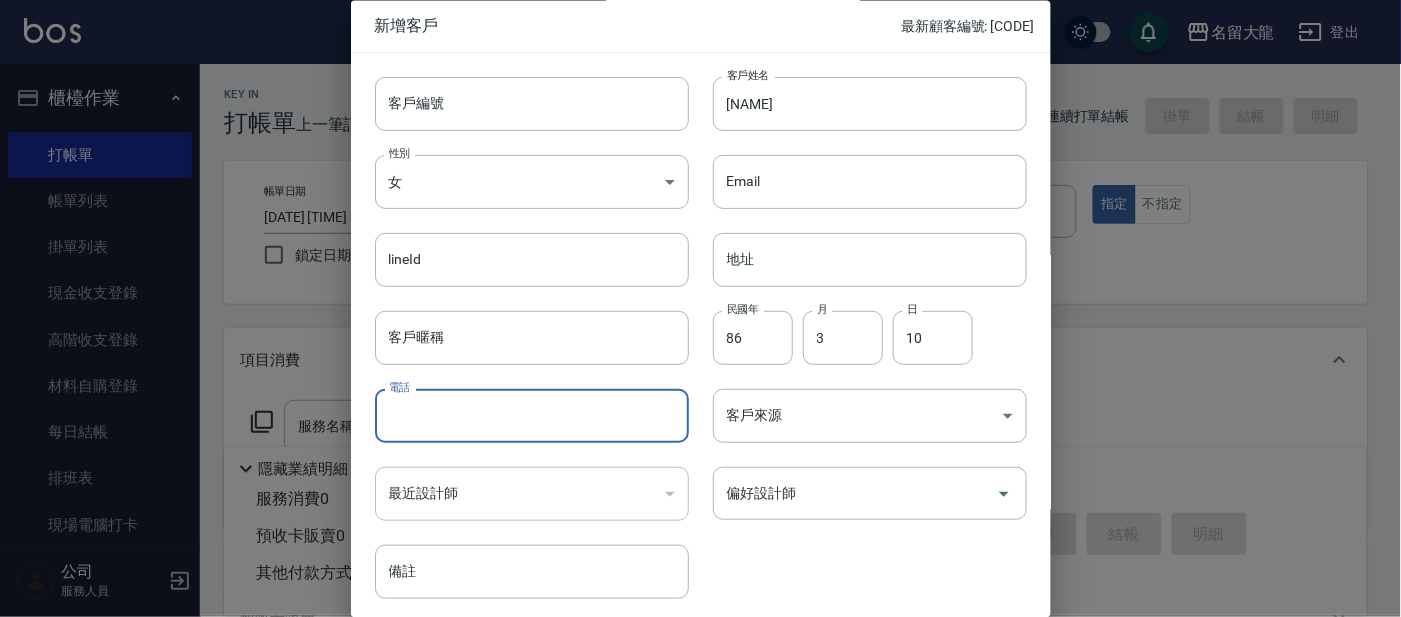 click on "電話" at bounding box center [532, 417] 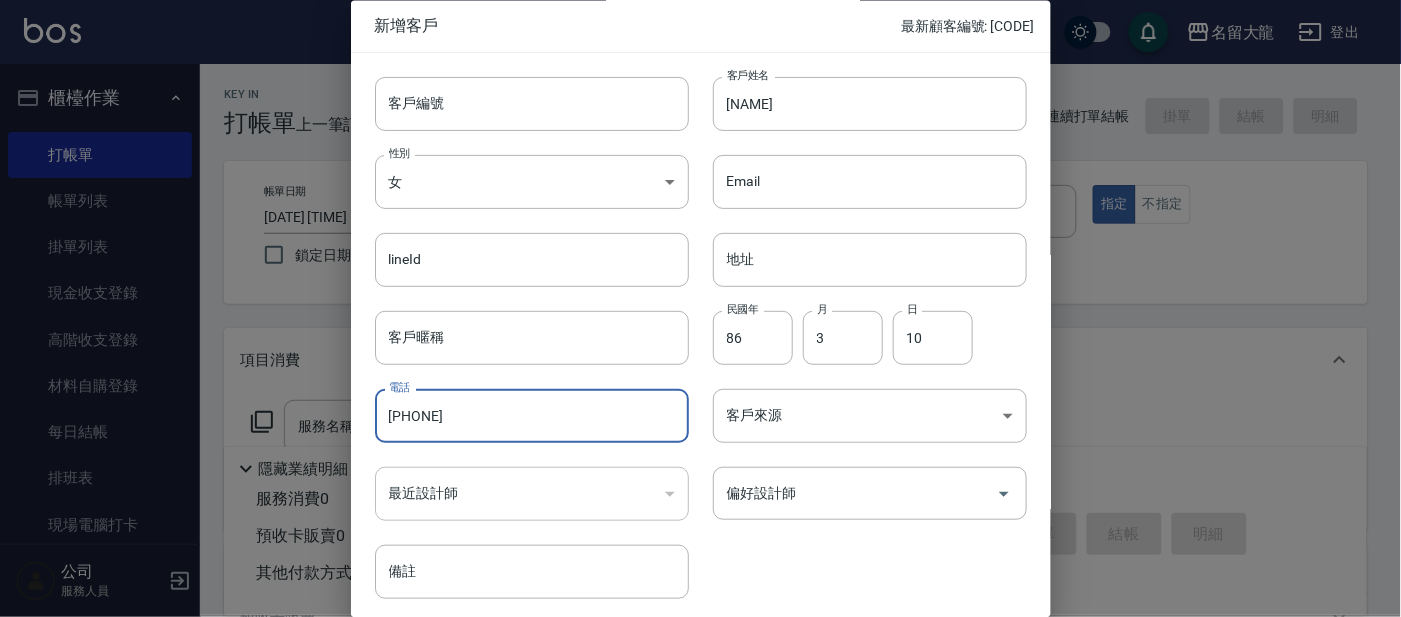 type on "[PHONE]" 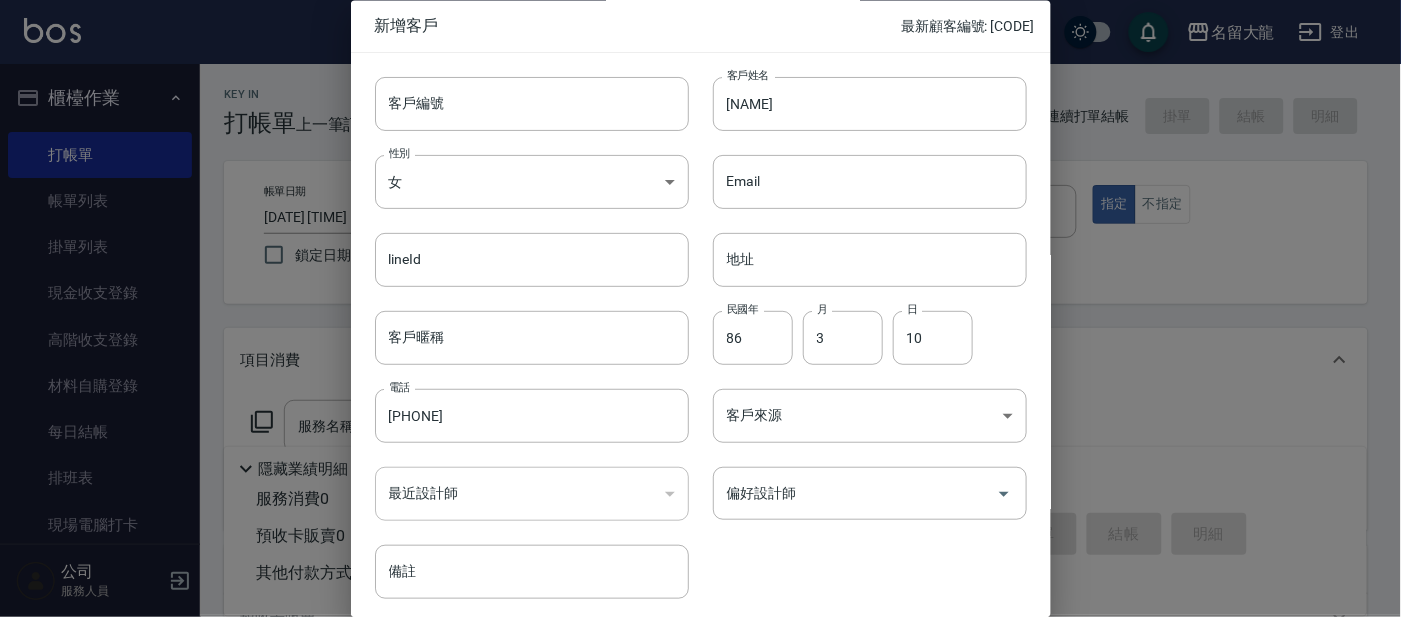 click on "​" at bounding box center [532, 495] 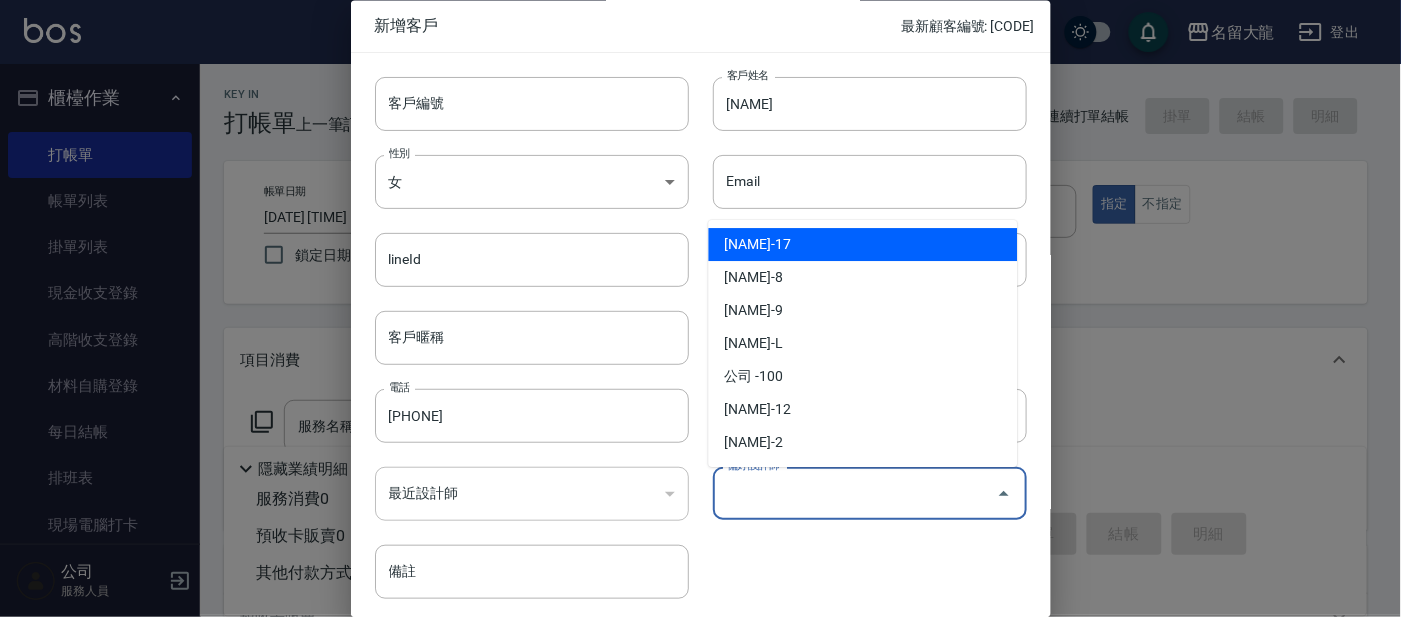 click on "偏好設計師" at bounding box center [855, 494] 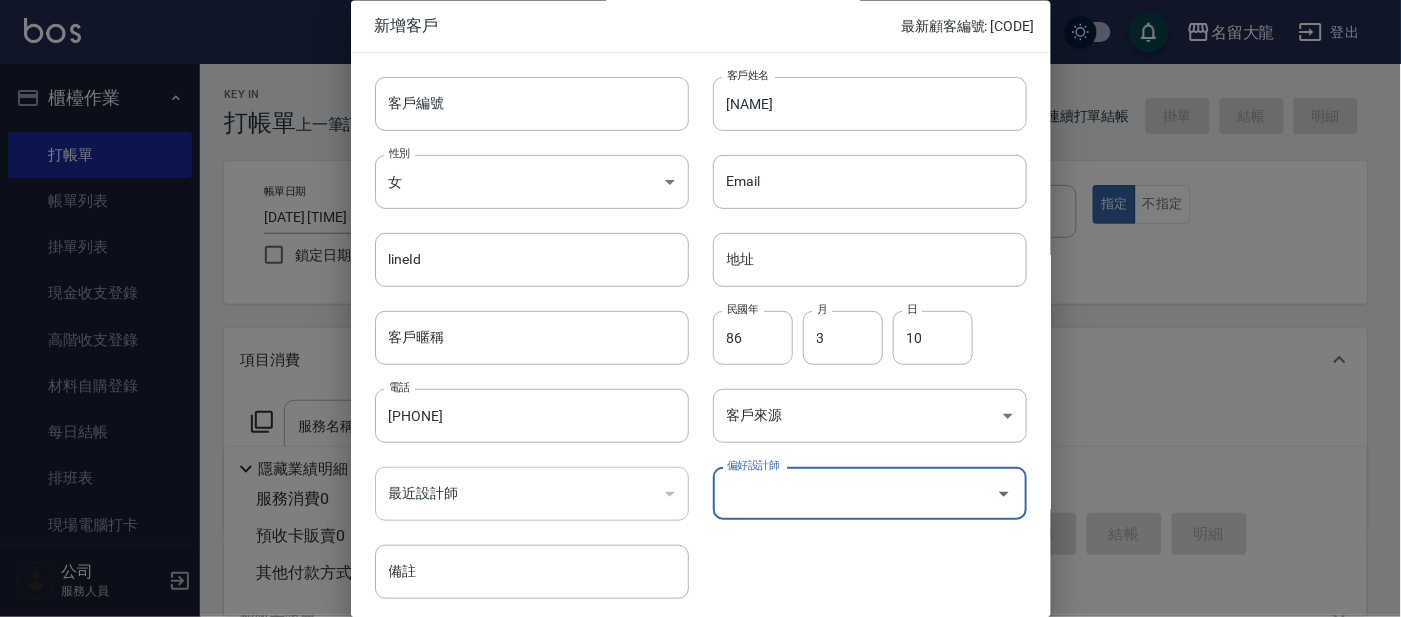 click on "偏好設計師" at bounding box center [855, 494] 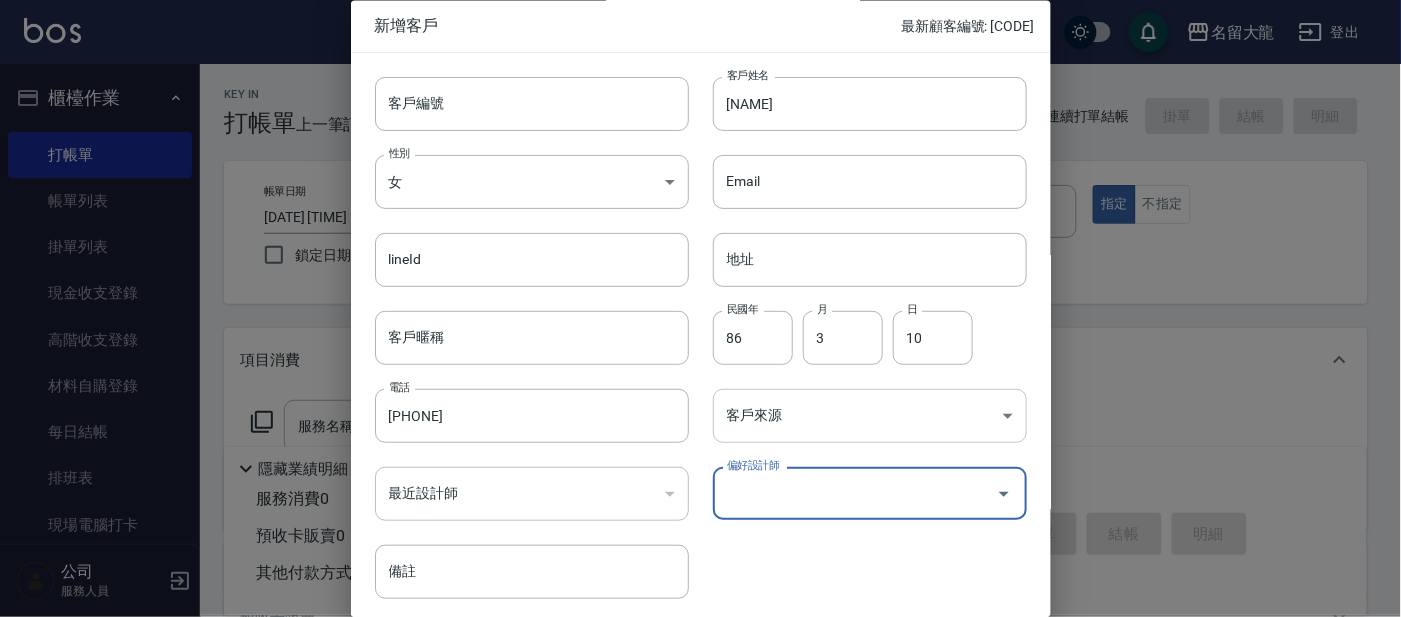 click on "名留大龍 登出 櫃檯作業 打帳單 帳單列表 掛單列表 現金收支登錄 高階收支登錄 材料自購登錄 每日結帳 排班表 現場電腦打卡 預約管理 預約管理 單日預約紀錄 單週預約紀錄 報表及分析 報表目錄 店家日報表 店家排行榜 互助日報表 互助排行榜 互助點數明細 互助業績報表 全店業績分析表 設計師業績表 設計師日報表 設計師業績分析表 設計師業績月報表 設計師排行榜 商品銷售排行榜 店販抽成明細 顧客入金餘額表 每日非現金明細 每日收支明細 客戶管理 客戶列表 卡券管理 入金管理 商品管理 商品分類設定 商品列表 公司  服務人員 Key In 打帳單 上一筆訂單:#5 帳單速查 結帳前確認明細 連續打單結帳 掛單 結帳 明細 帳單日期 [DATE] [TIME] 鎖定日期 顧客姓名/手機號碼/編號 顧客姓名/手機號碼/編號 不留客資 服務人員姓名/編號 服務人員姓名/編號 指定 不指定 備註 0" at bounding box center [700, 487] 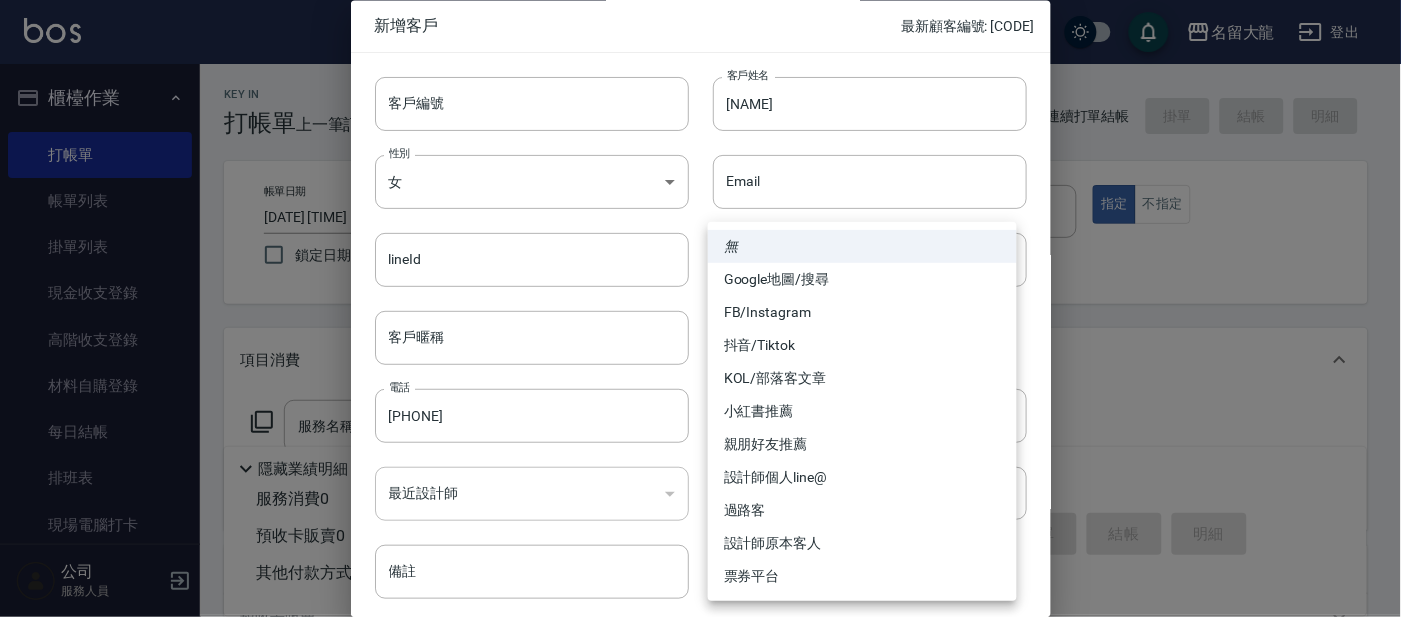 click at bounding box center [700, 308] 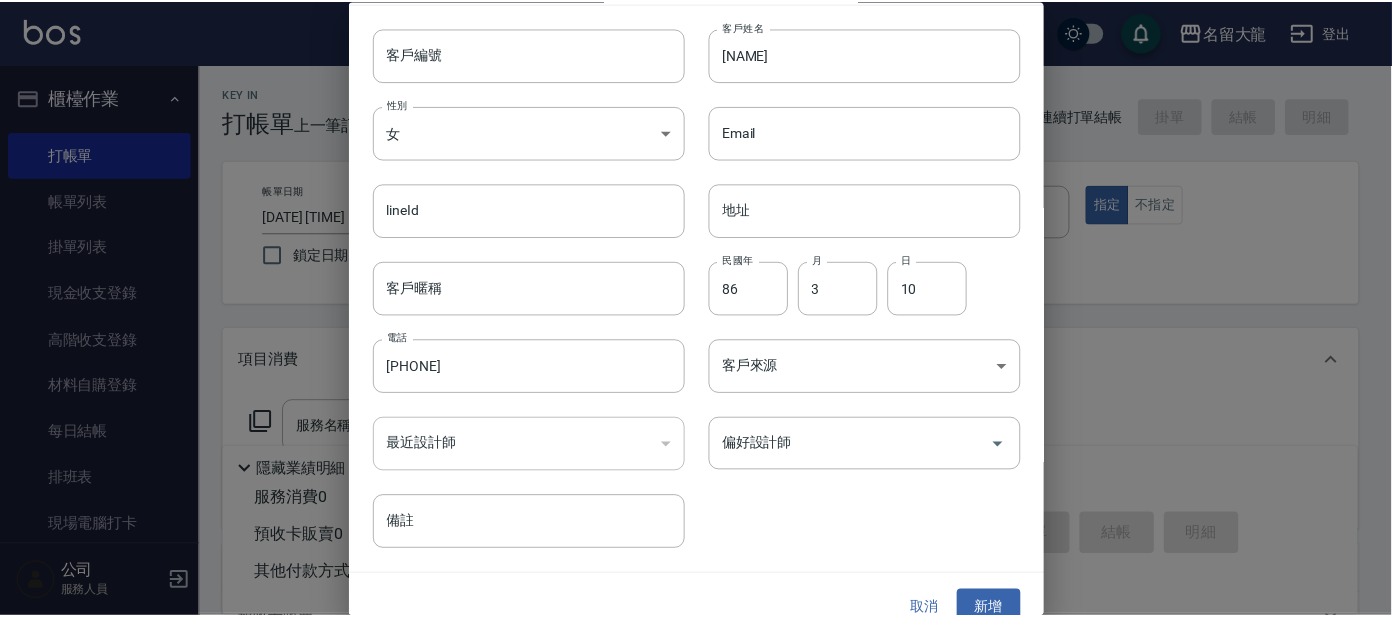 scroll, scrollTop: 75, scrollLeft: 0, axis: vertical 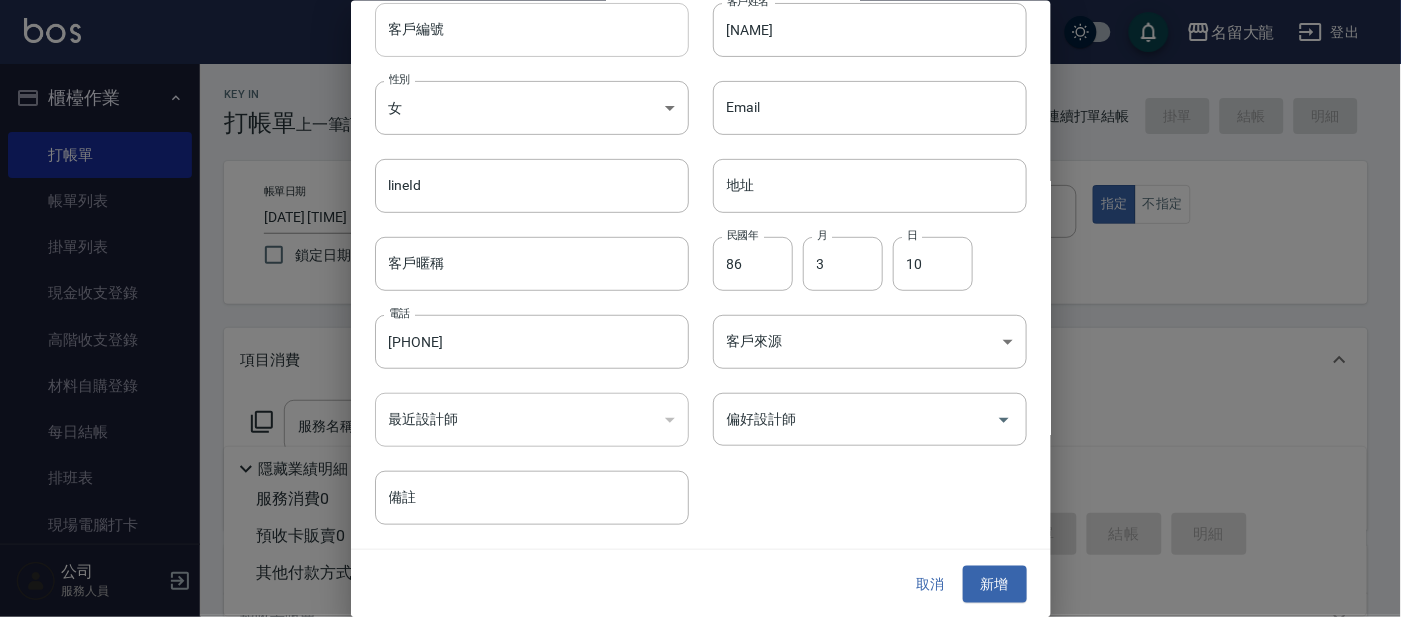 click on "客戶編號" at bounding box center (532, 29) 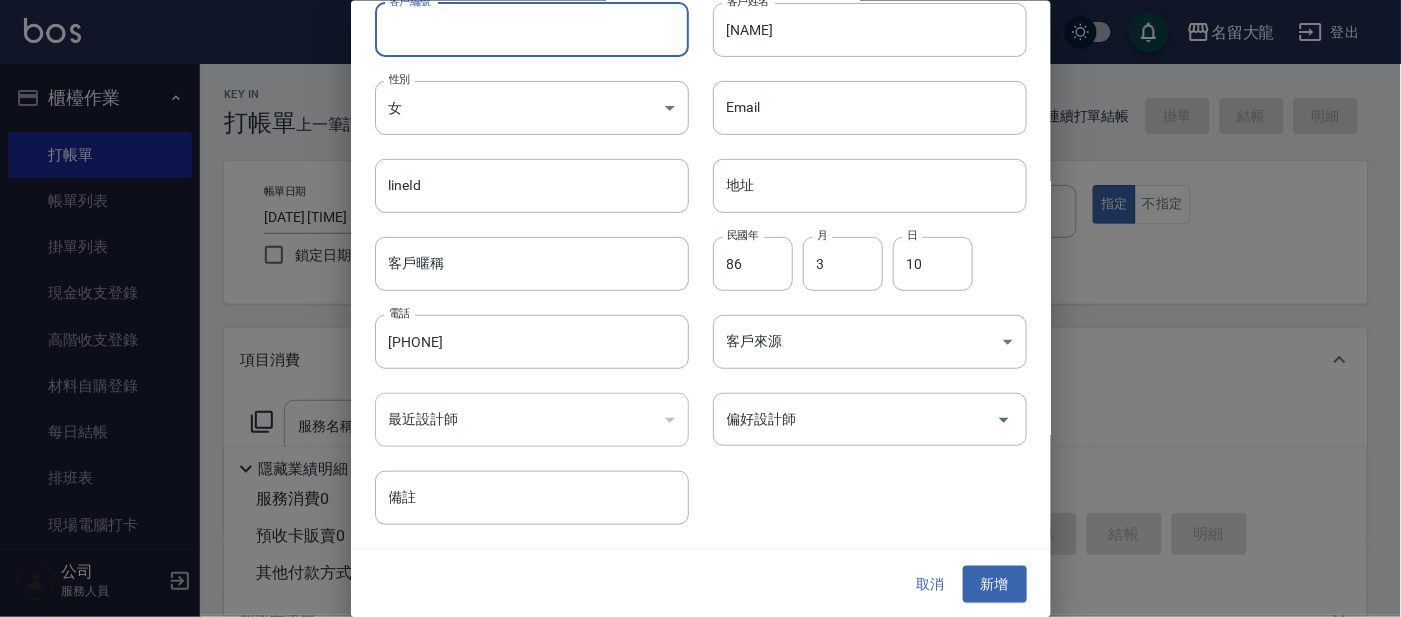 type on "p" 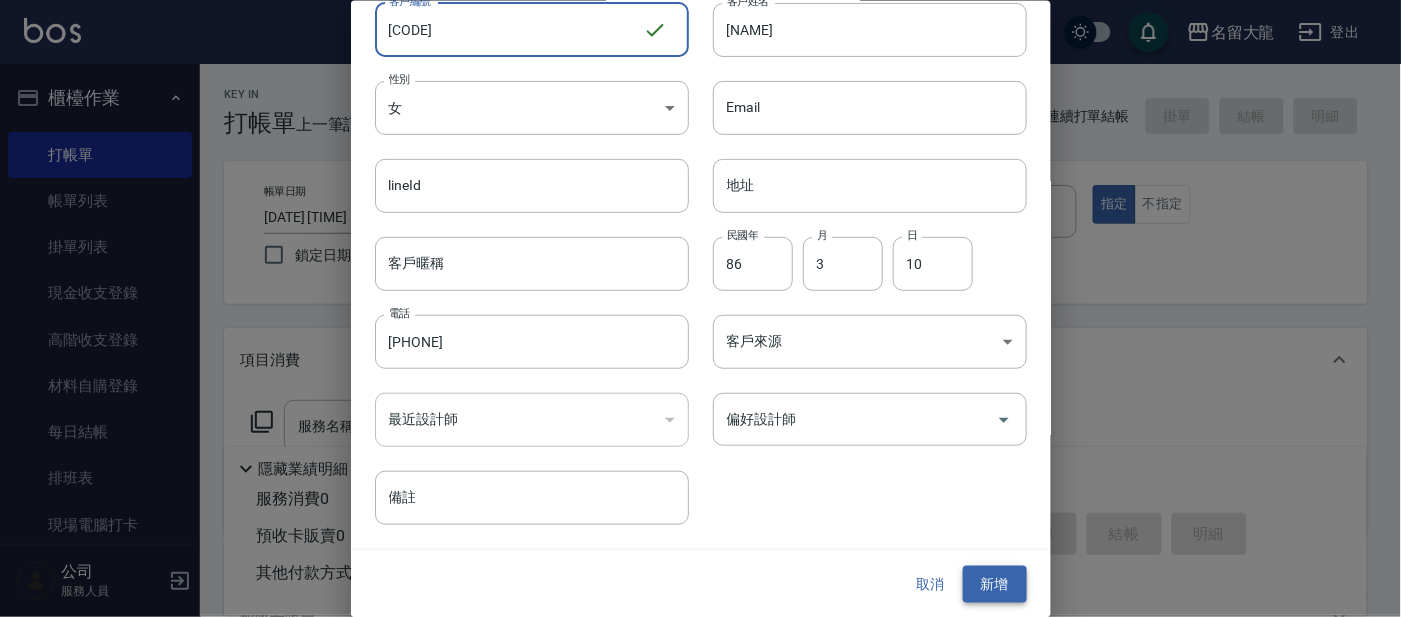 type on "[CODE]" 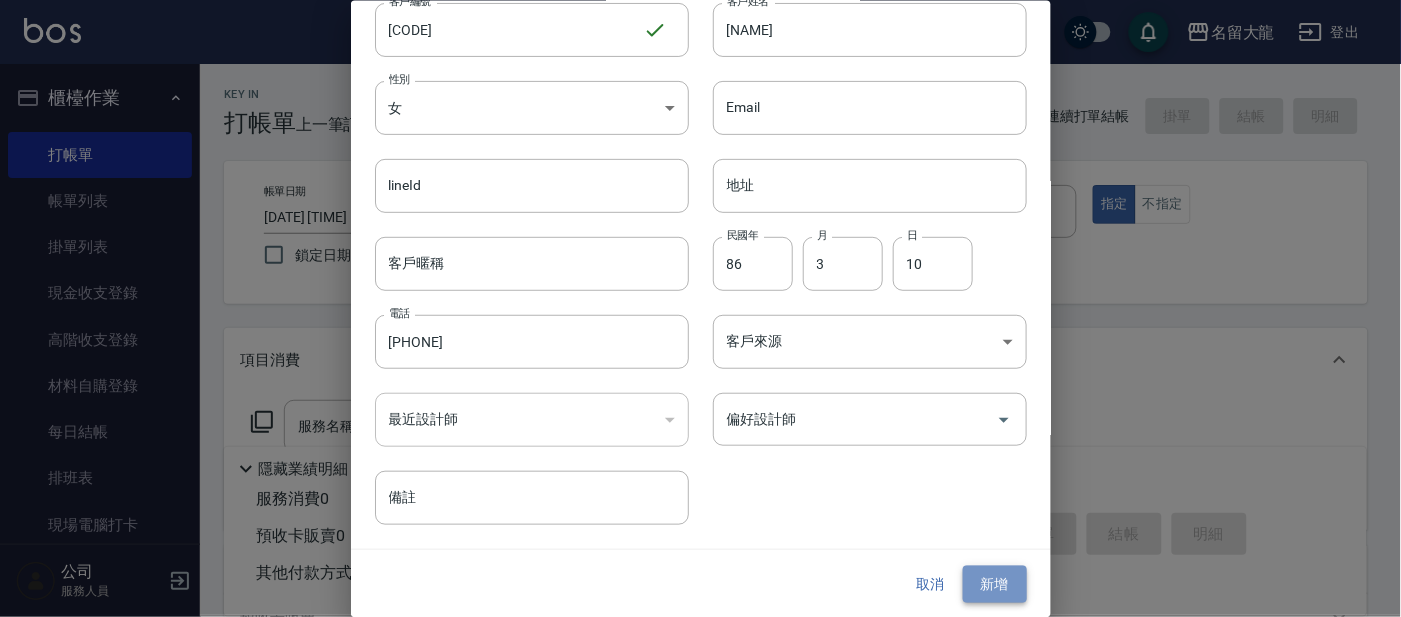 click on "新增" at bounding box center (995, 584) 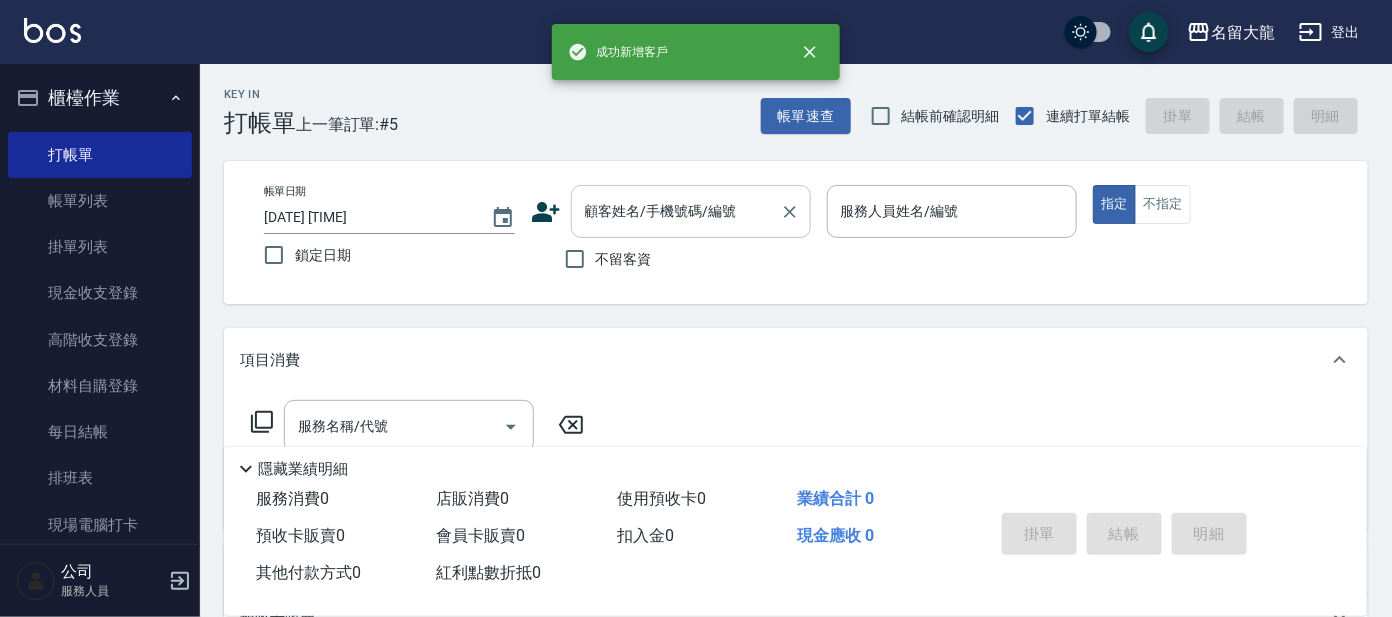 click on "顧客姓名/手機號碼/編號" at bounding box center [676, 211] 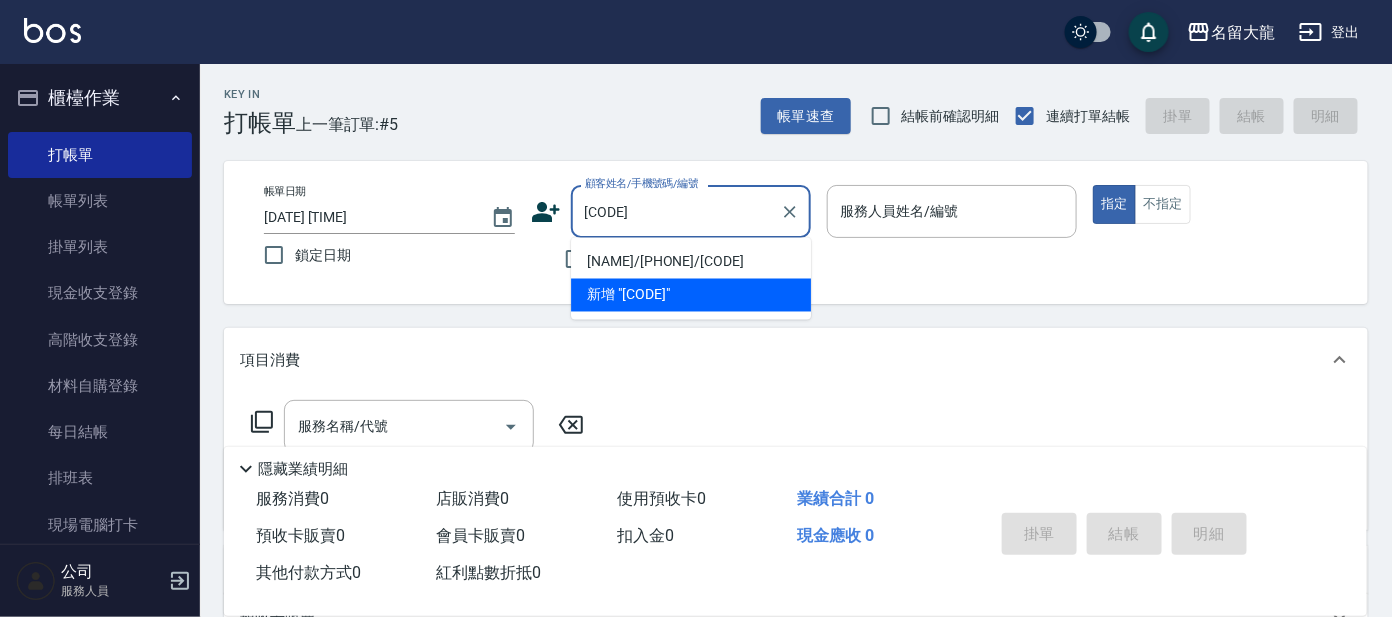 type on "[NAME]/[PHONE]/[CODE]" 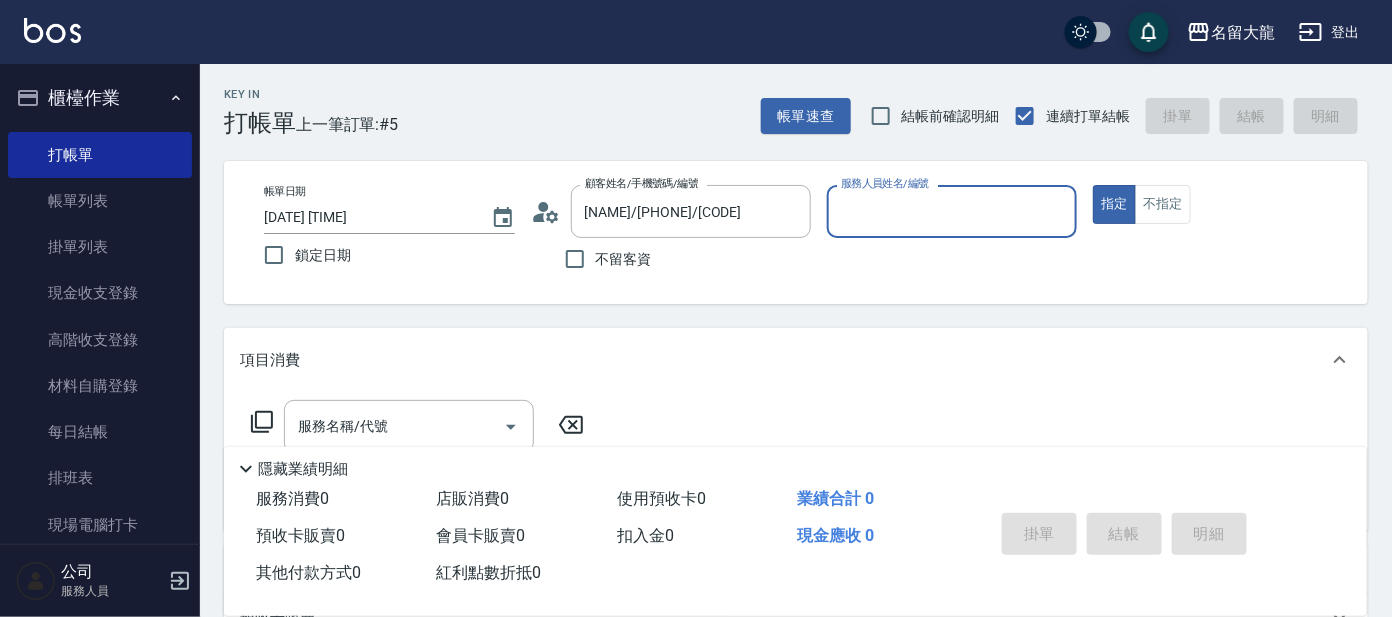 click on "服務人員姓名/編號" at bounding box center (952, 211) 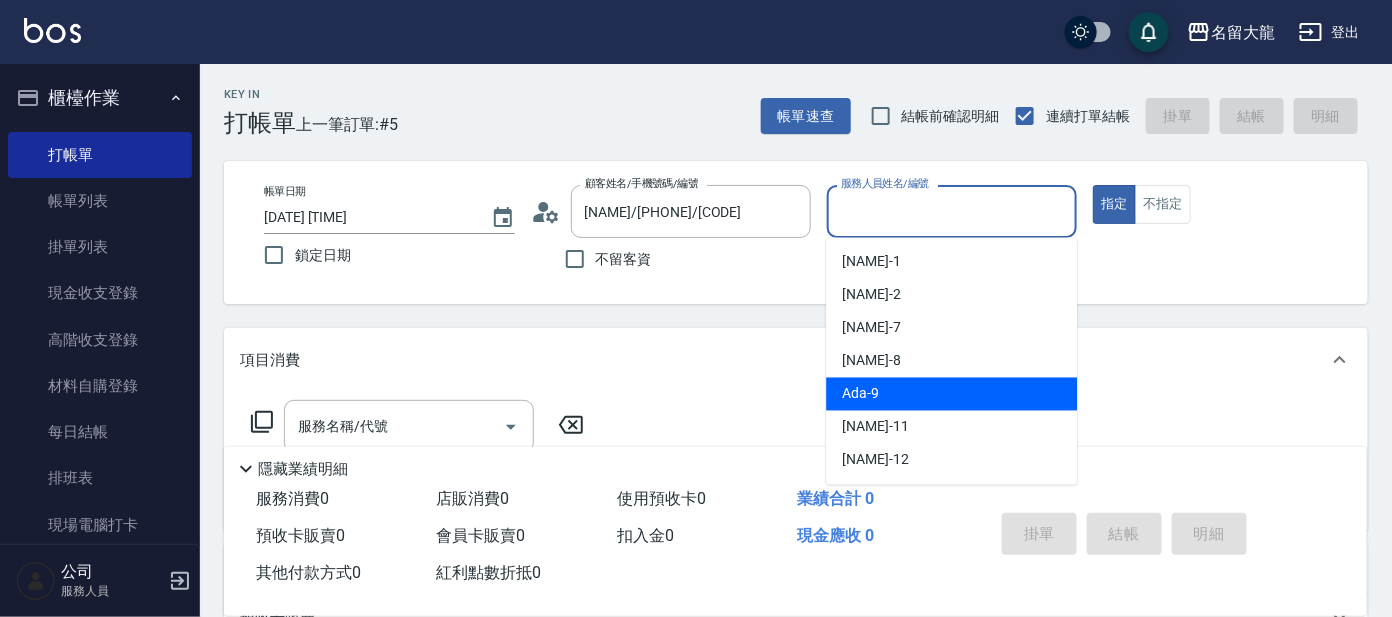 click on "[NAME] -9" at bounding box center [951, 394] 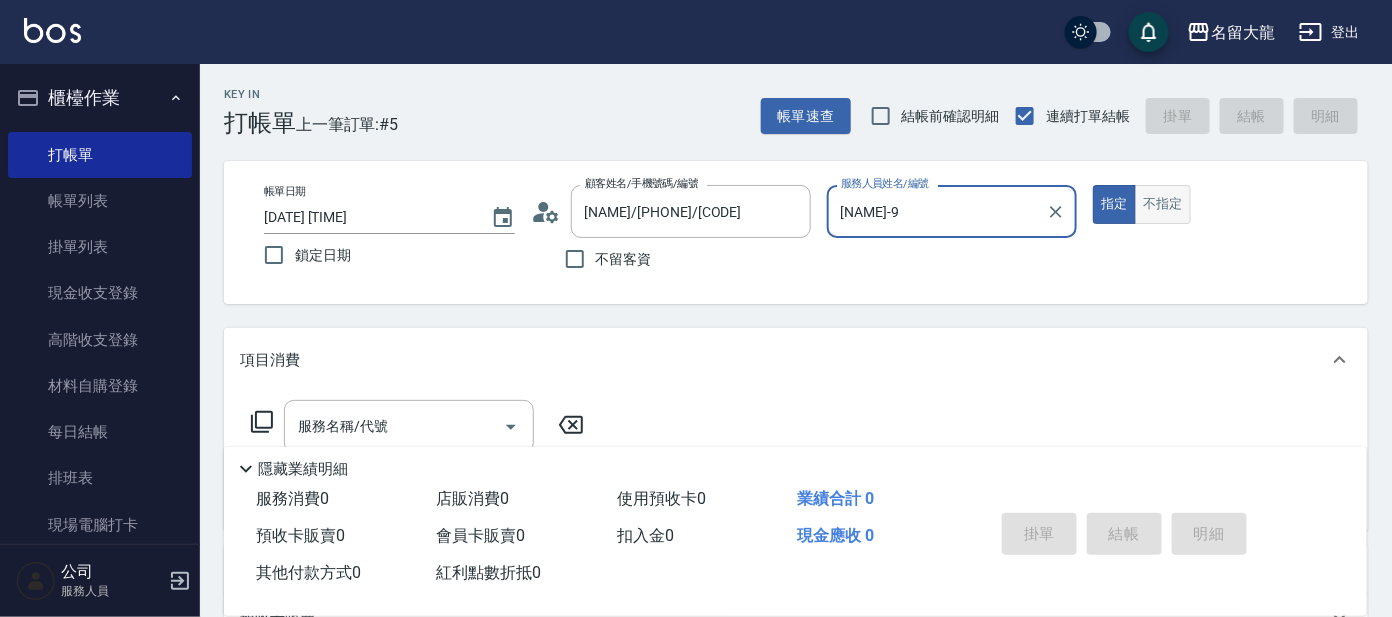 click on "不指定" at bounding box center (1163, 204) 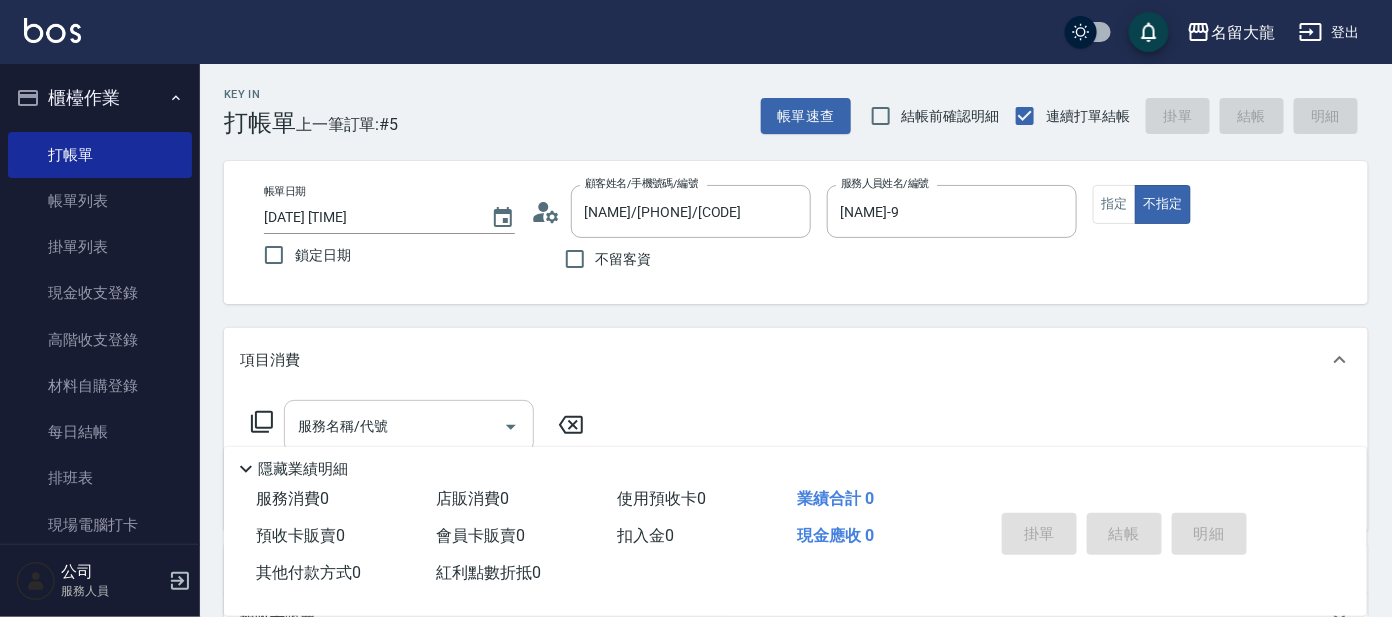 click on "服務名稱/代號" at bounding box center [394, 426] 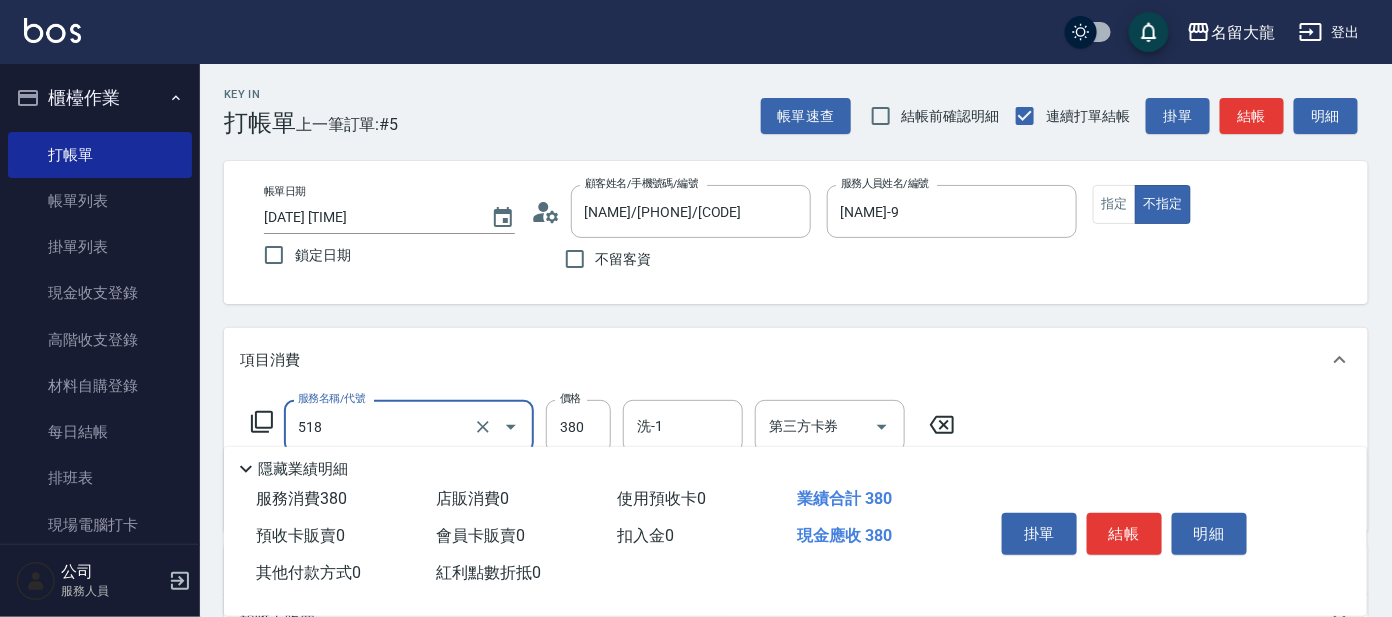 type on "舒壓+洗髮+養髮(518)" 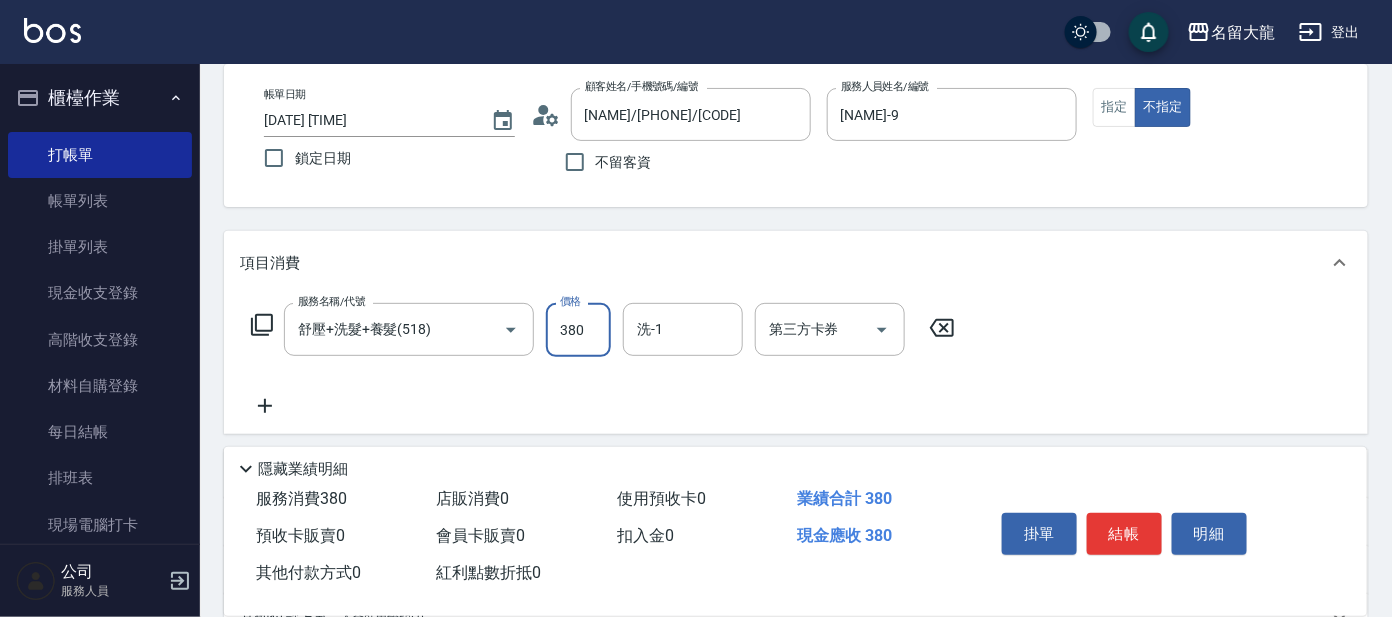 scroll, scrollTop: 249, scrollLeft: 0, axis: vertical 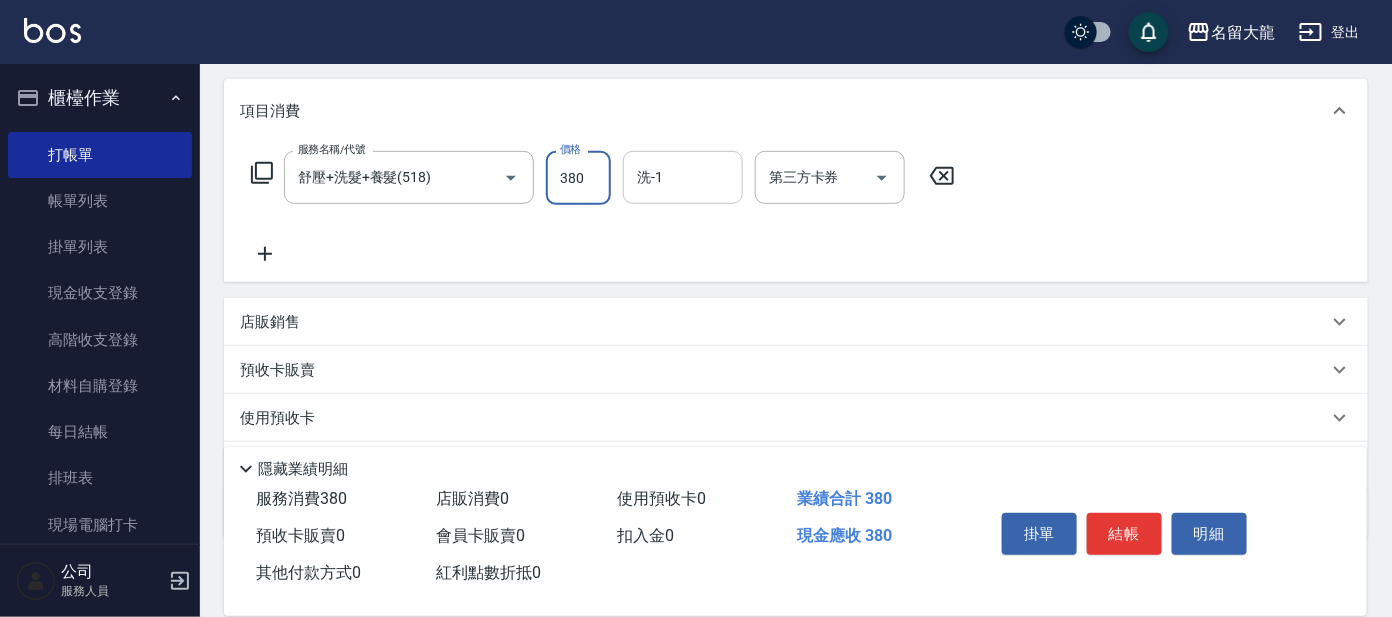 click on "項目消費 服務名稱/代號 舒壓+洗髮+養髮(518) 服務名稱/代號 價格 380 價格 洗-1 洗-1 第三方卡券 第三方卡券" at bounding box center [796, 180] 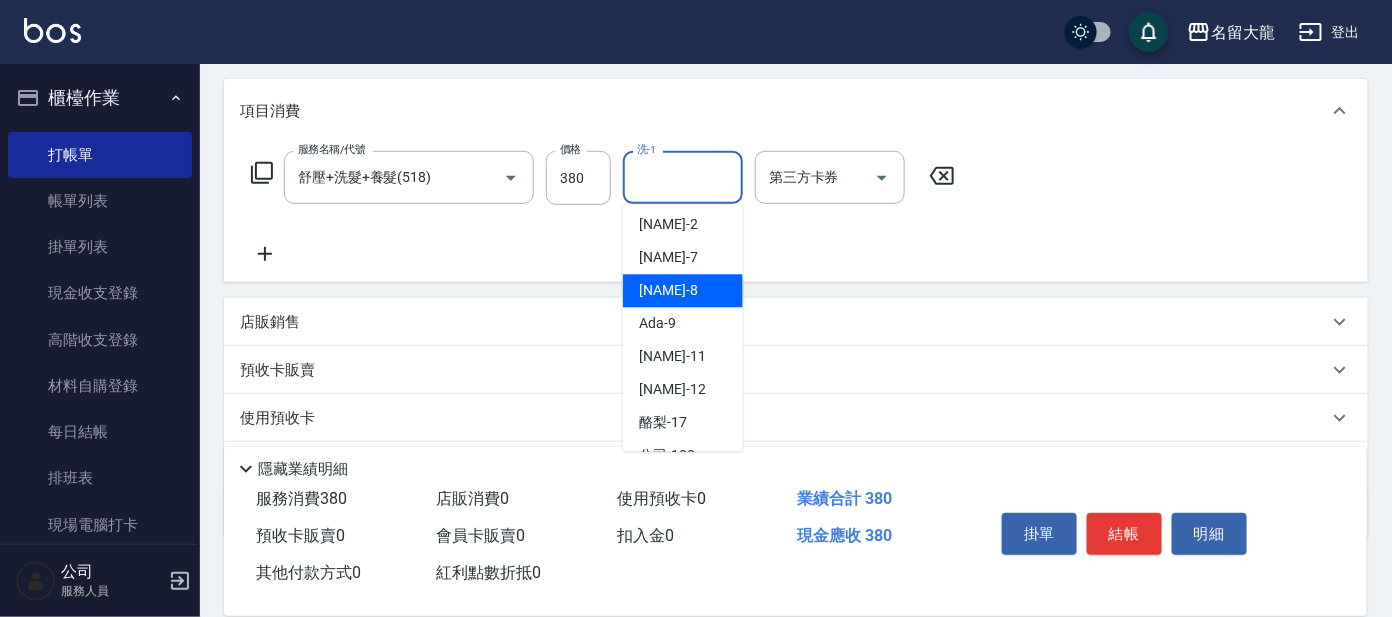 scroll, scrollTop: 99, scrollLeft: 0, axis: vertical 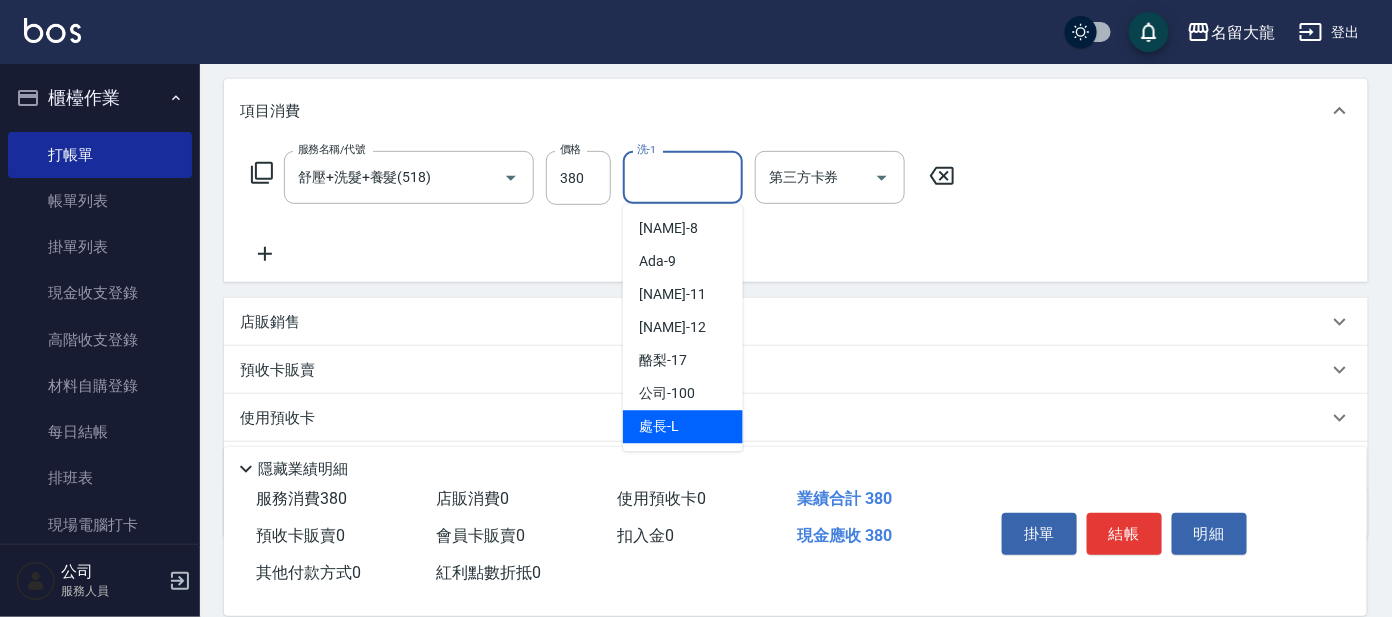 click on "處長 -L" at bounding box center [683, 427] 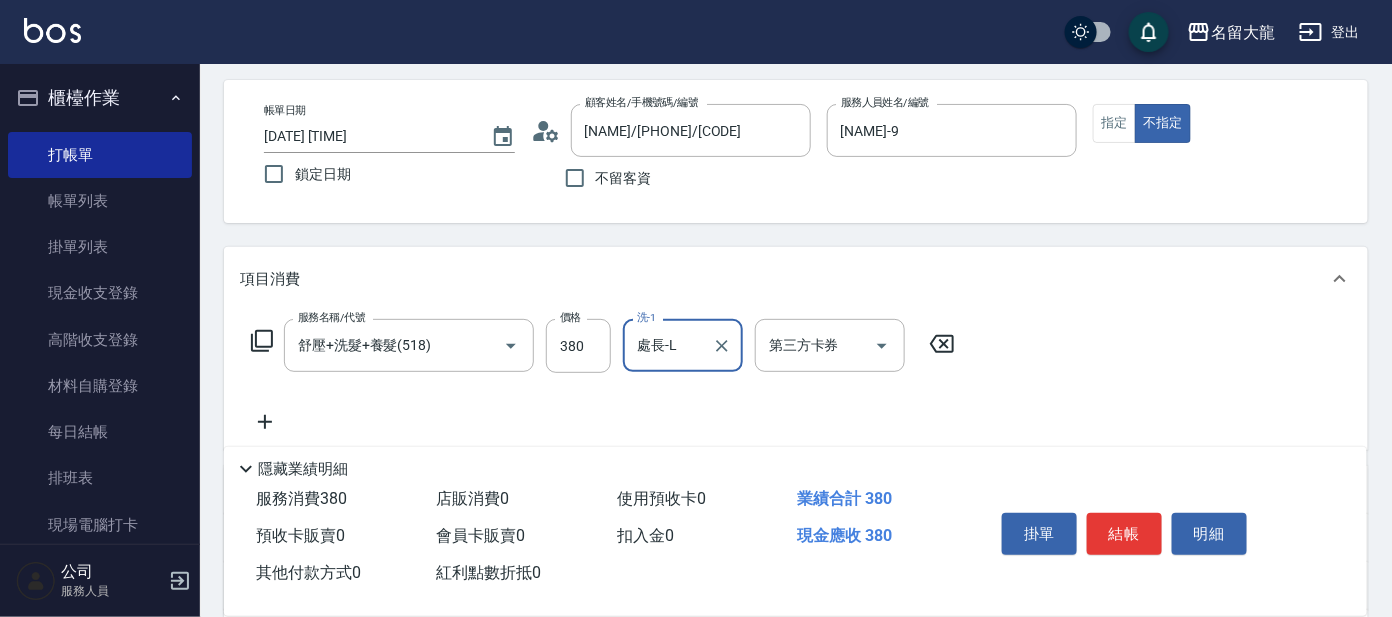scroll, scrollTop: 124, scrollLeft: 0, axis: vertical 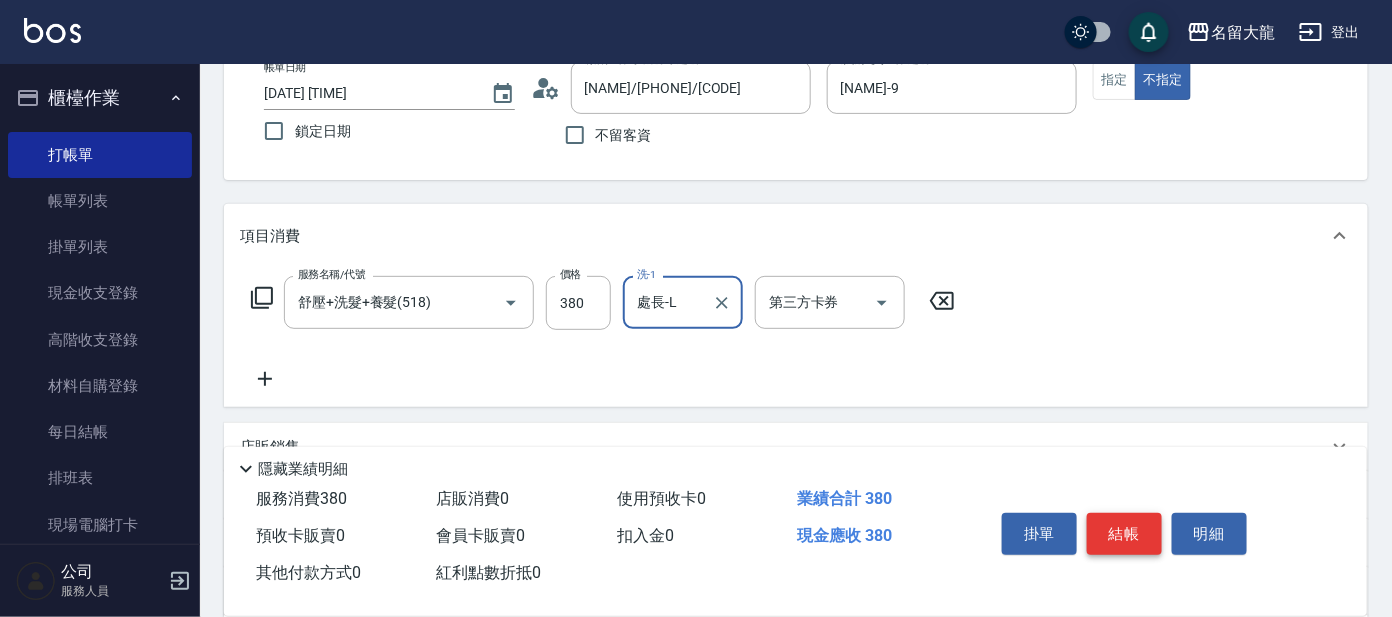 click on "結帳" at bounding box center [1124, 534] 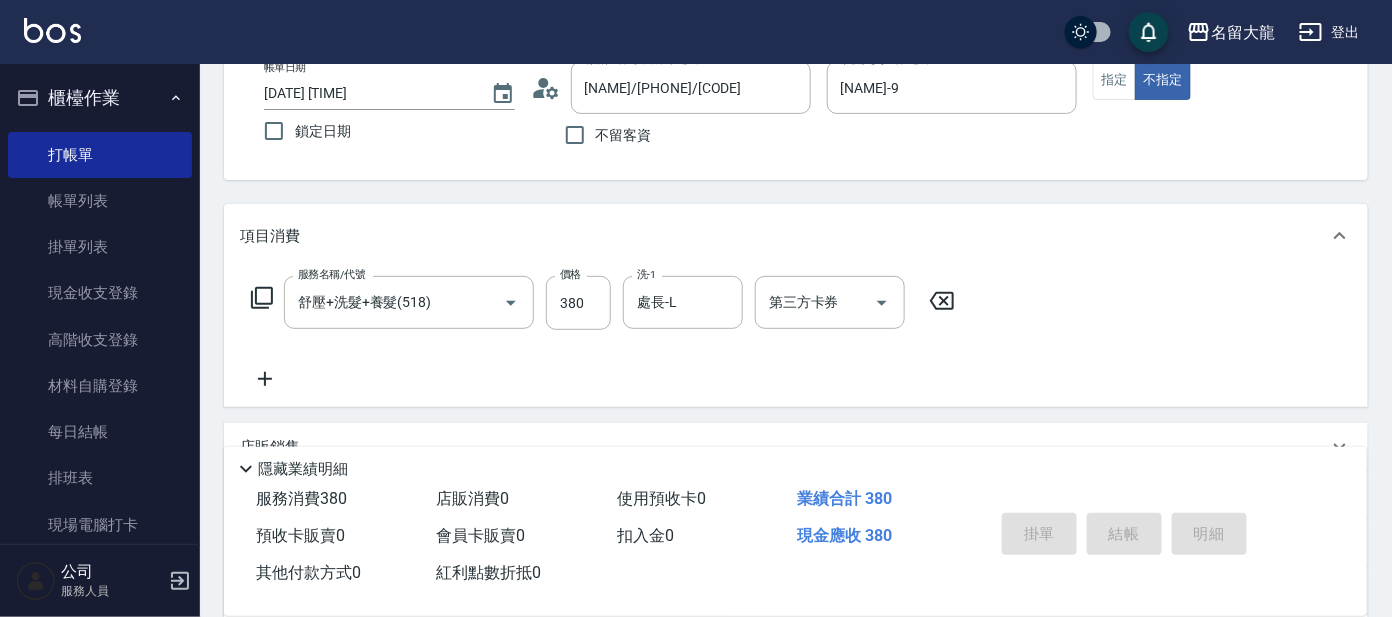 type on "[DATE] [TIME]" 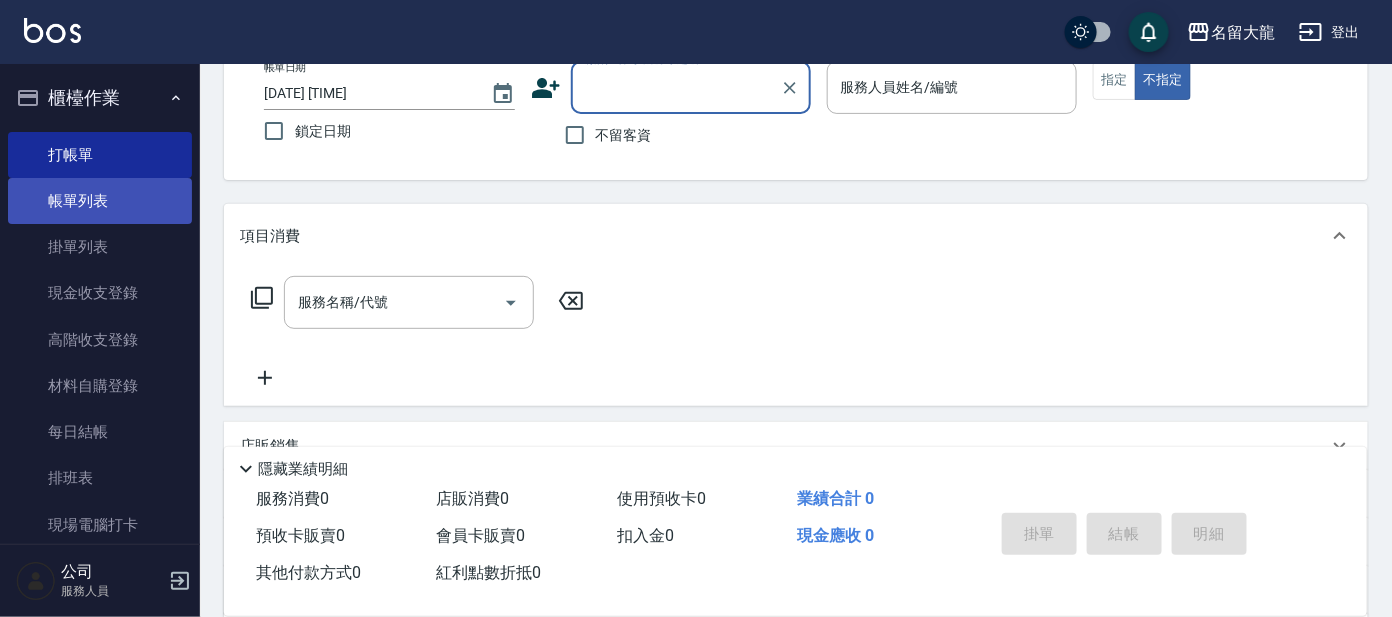 click on "帳單列表" at bounding box center [100, 201] 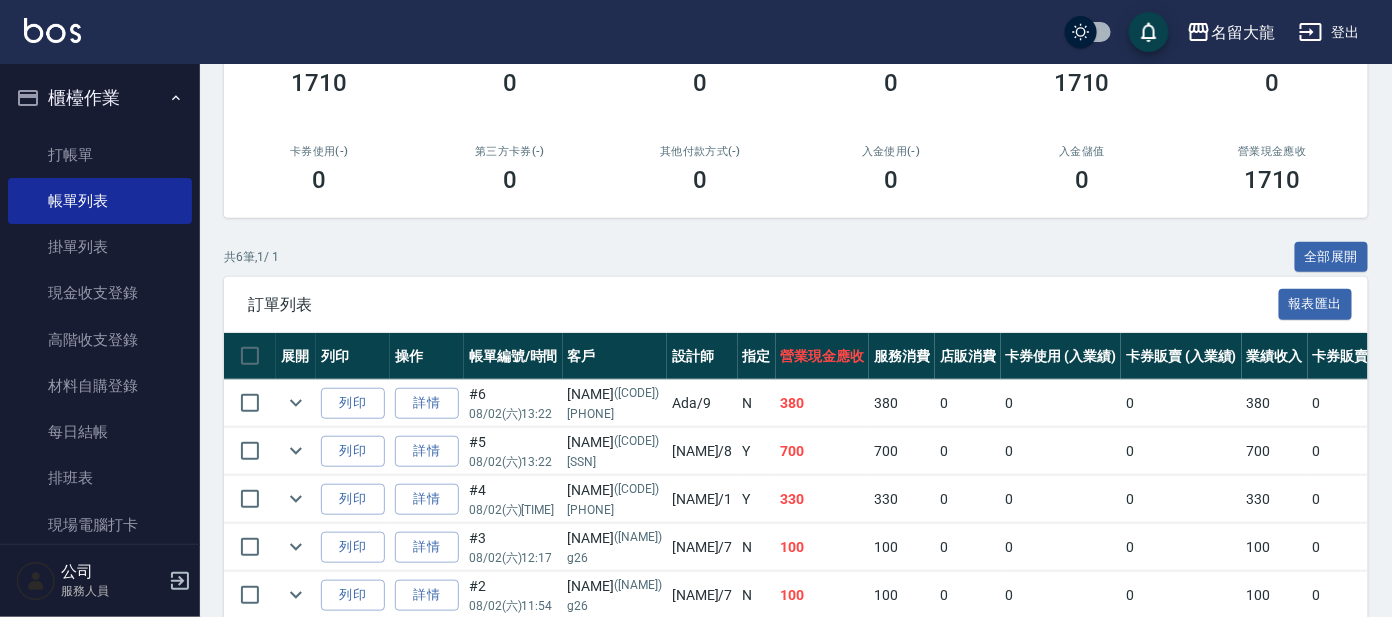 scroll, scrollTop: 431, scrollLeft: 0, axis: vertical 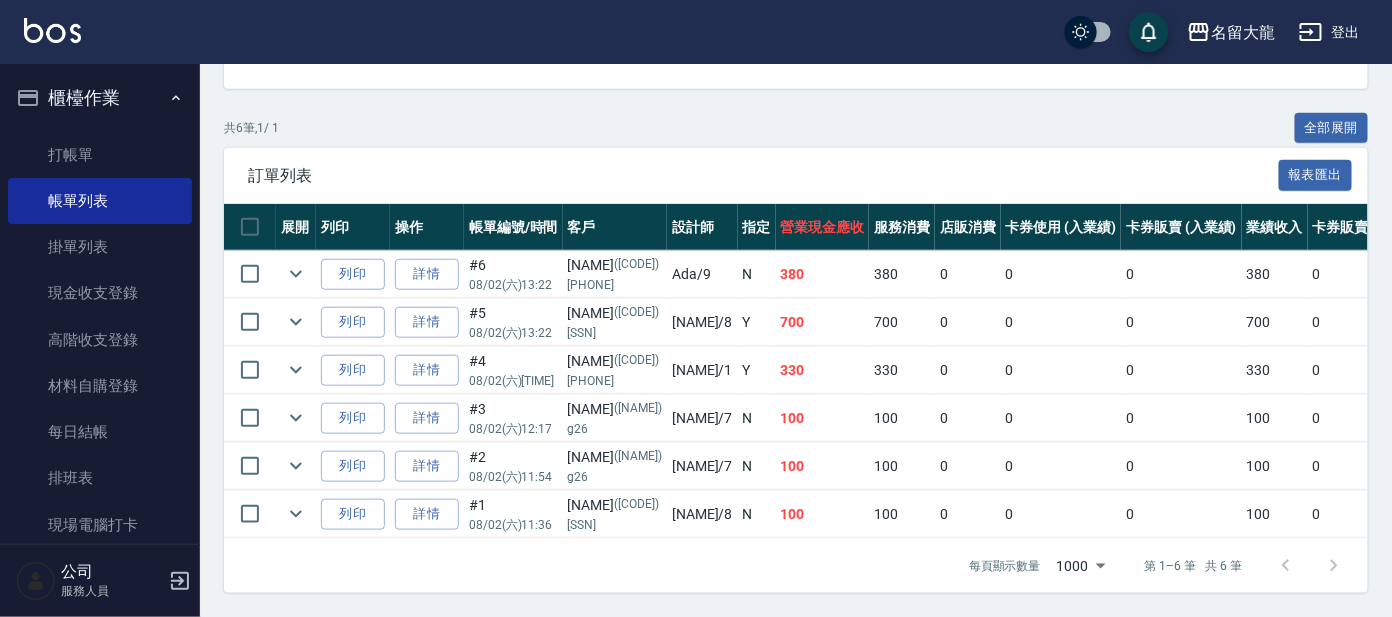 click on "0" at bounding box center [1061, 322] 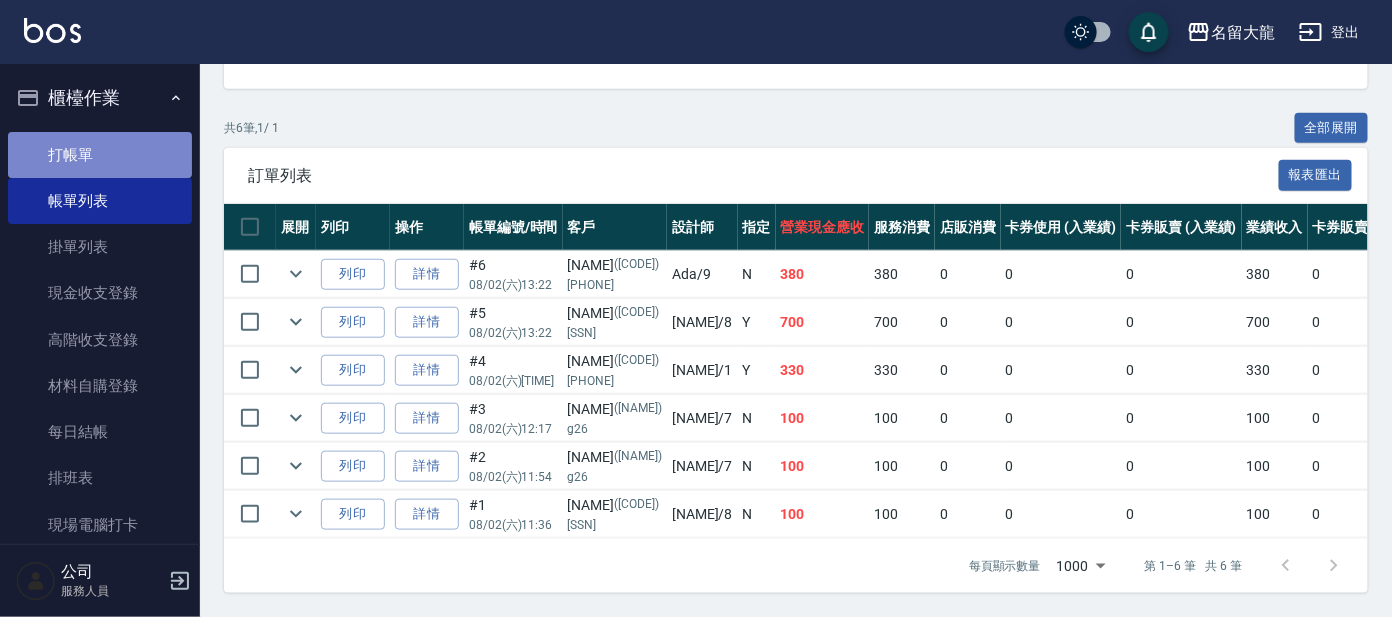 click on "打帳單" at bounding box center (100, 155) 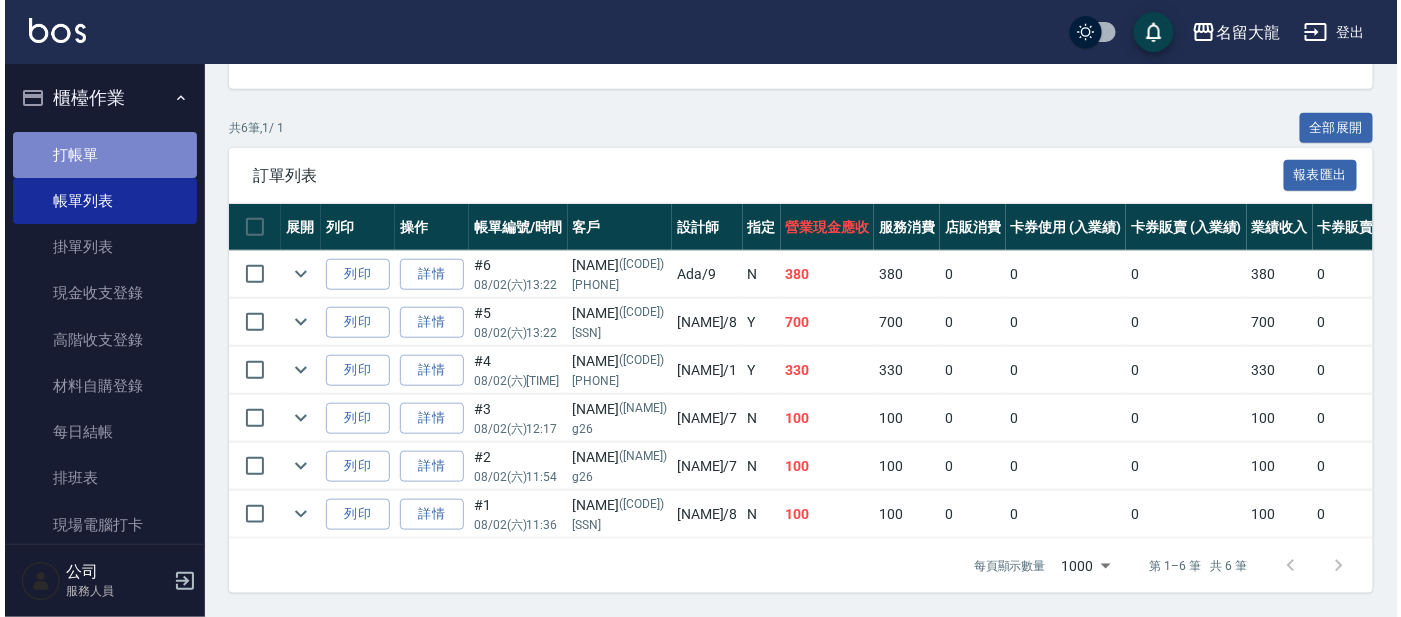 scroll, scrollTop: 0, scrollLeft: 0, axis: both 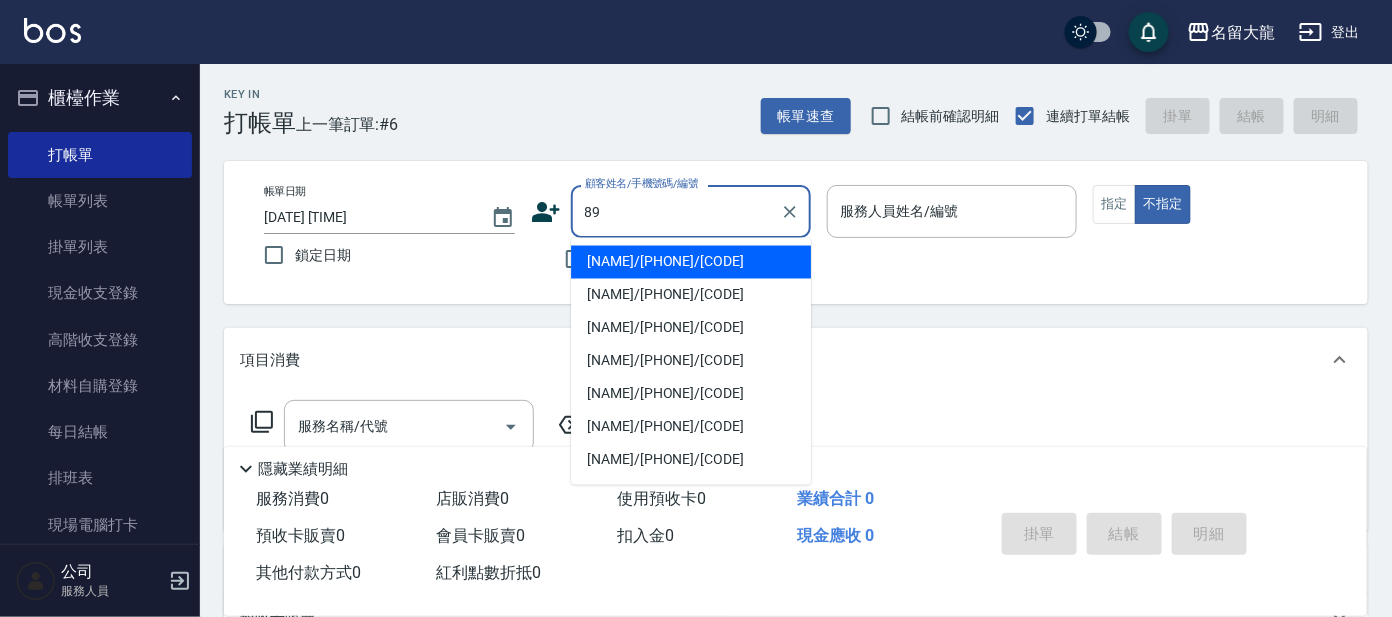 type on "[NAME]/[PHONE]/[CODE]" 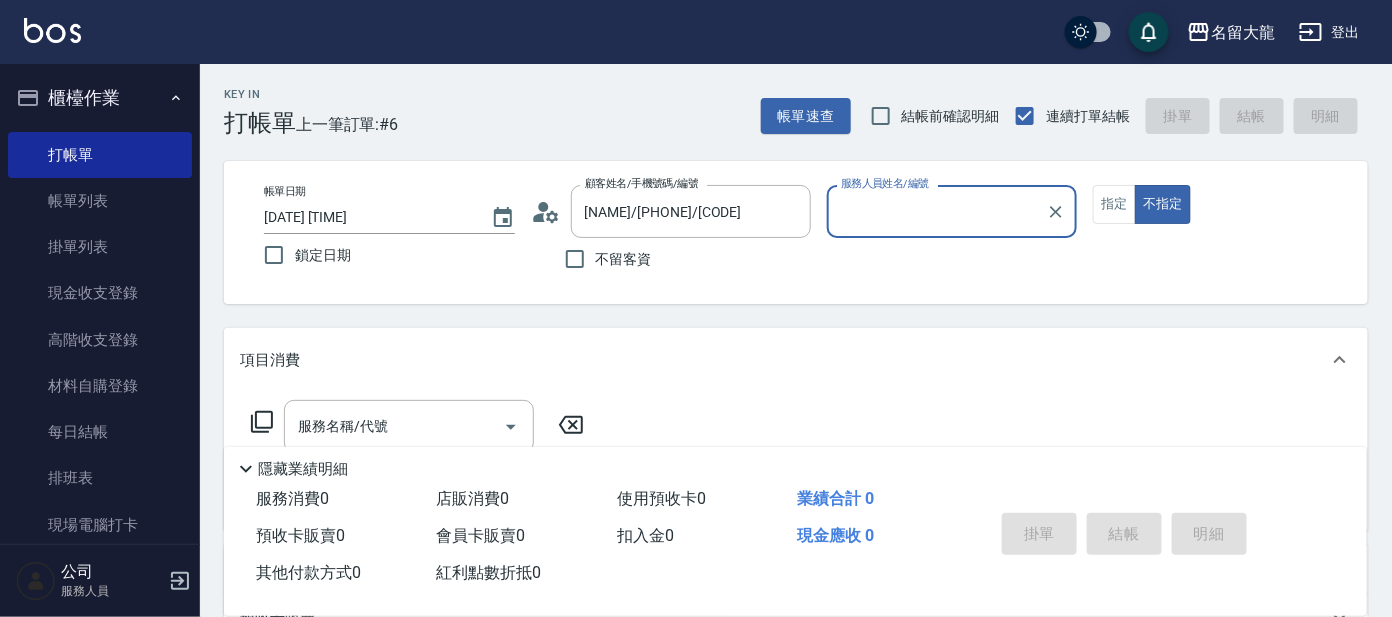 type on "[NAME]-1" 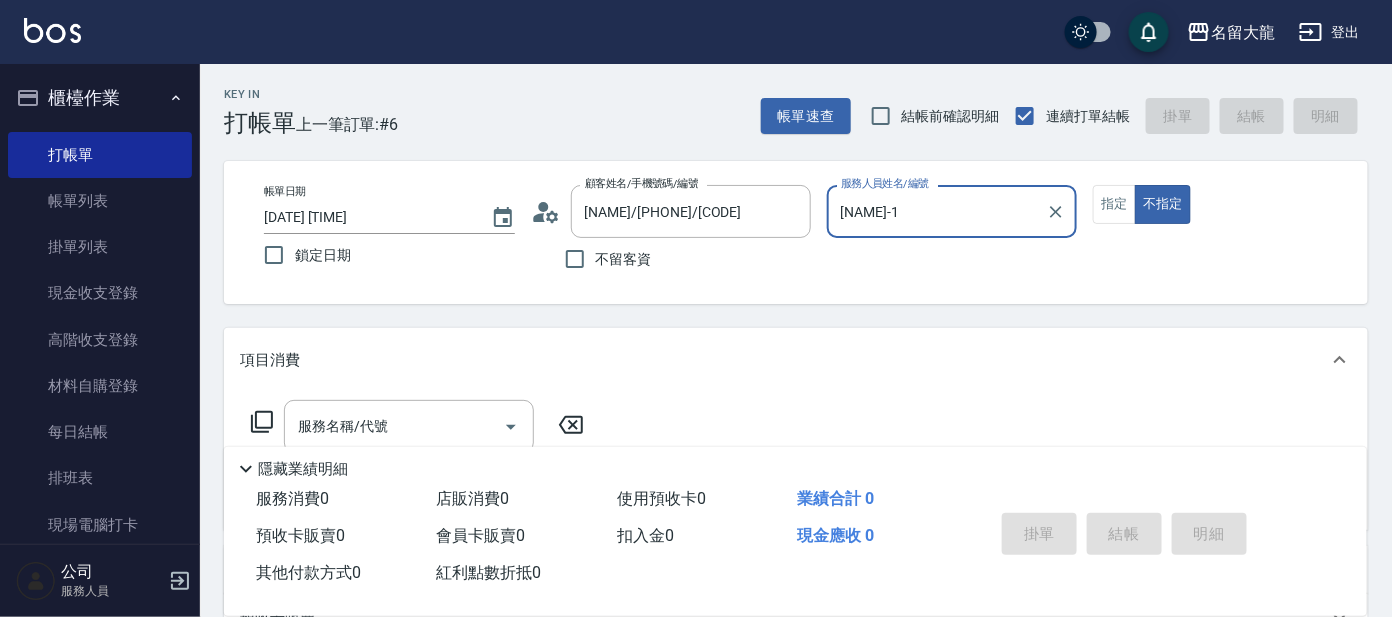 click on "不指定" at bounding box center (1163, 204) 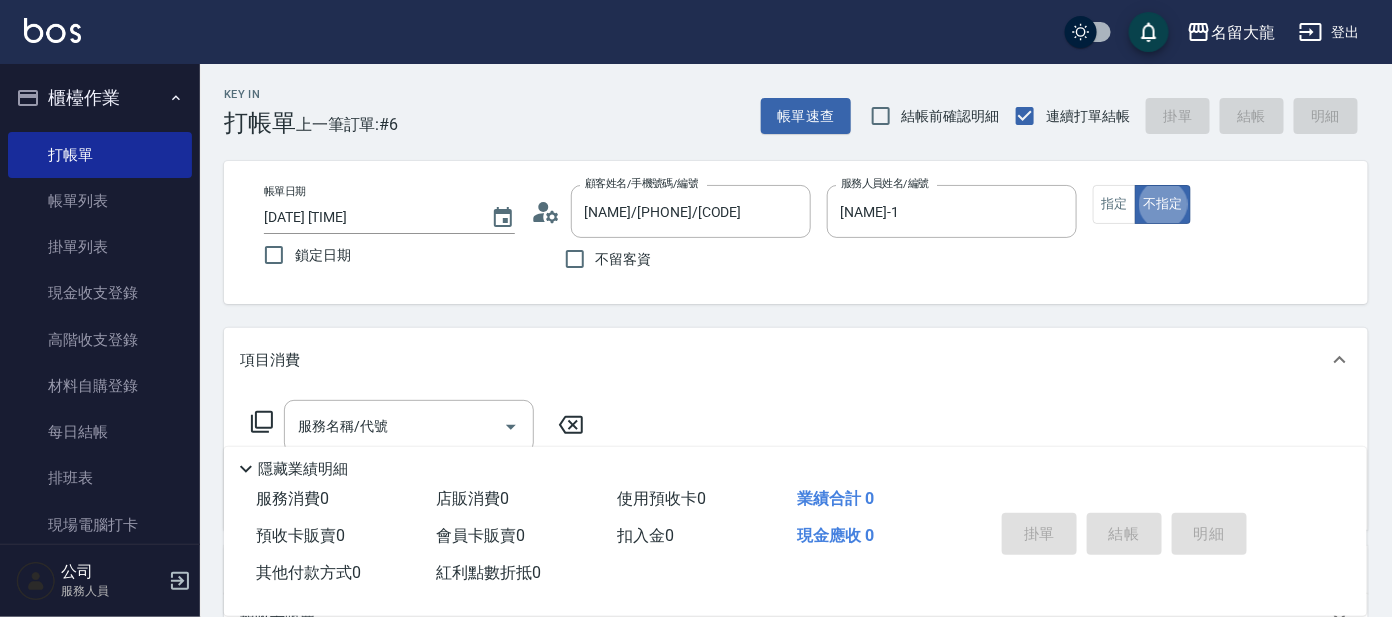 type on "false" 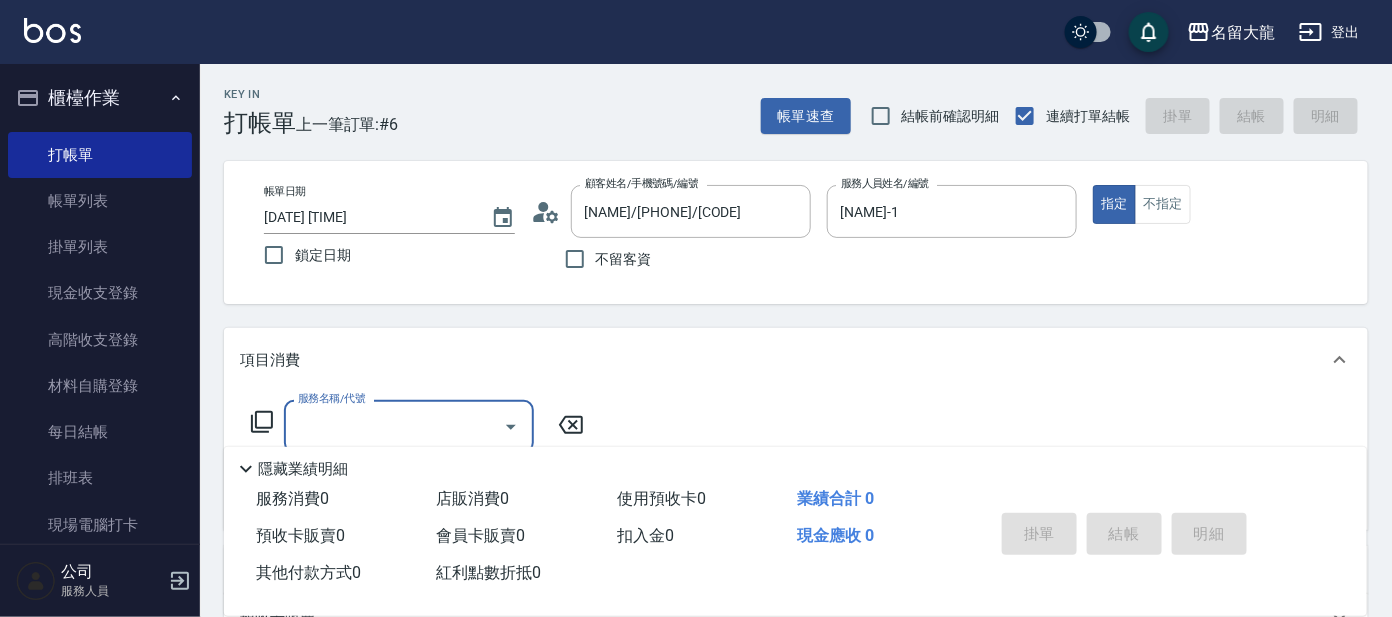 type on "3" 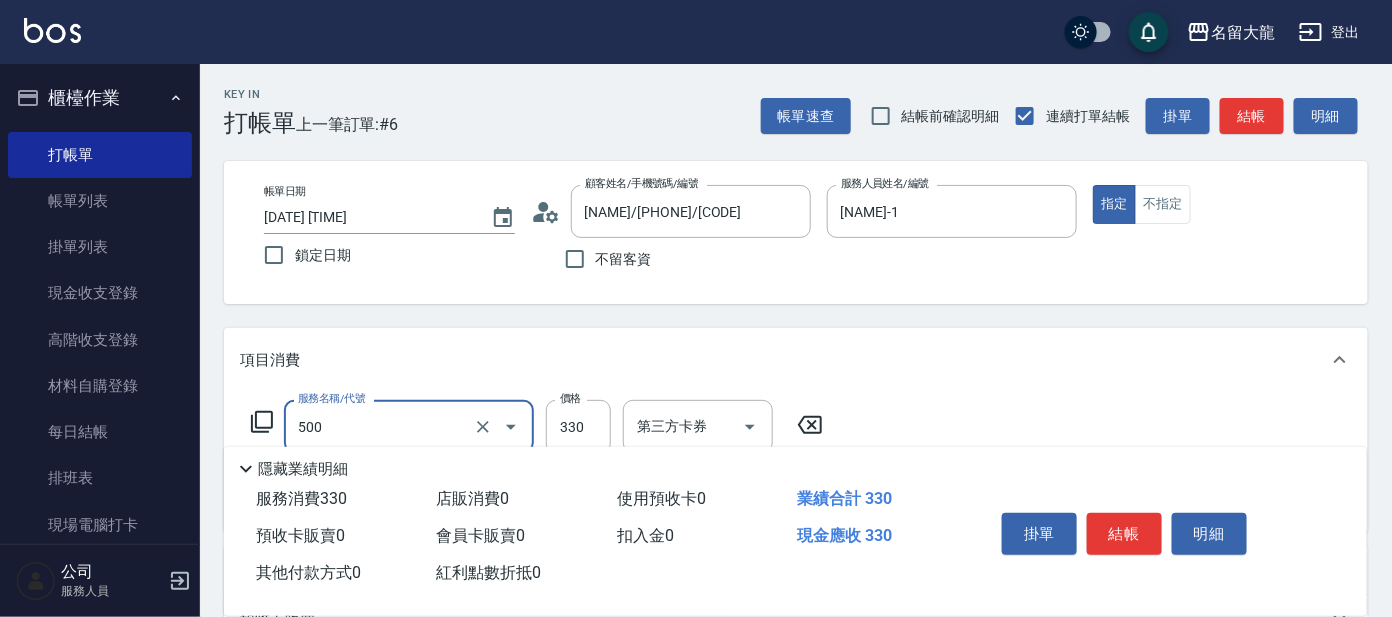 type on "高階洗髮(500)" 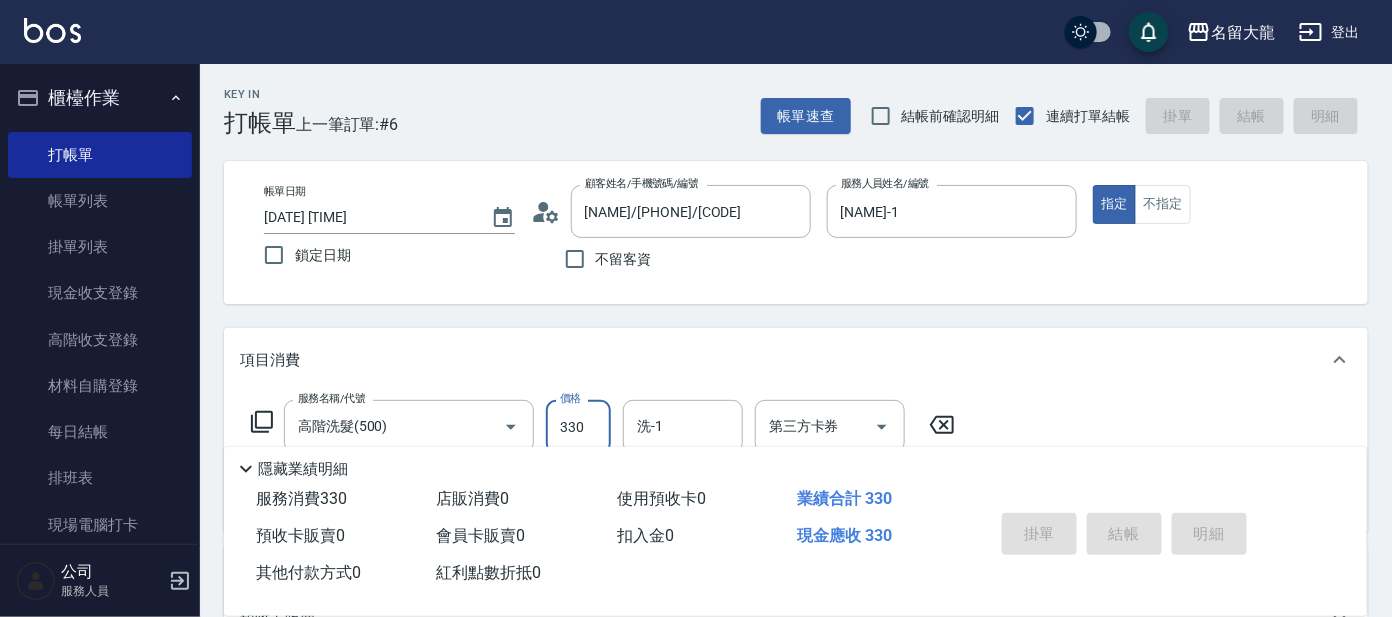 type on "[DATE] [TIME]" 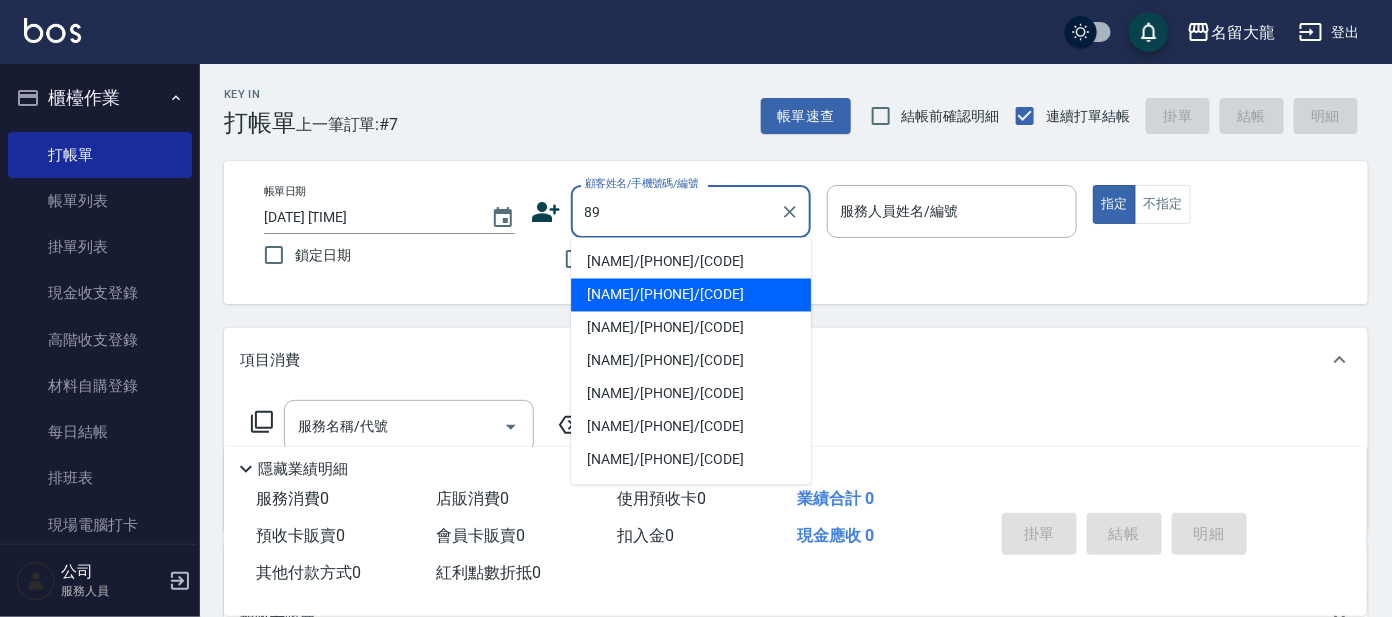 click on "[NAME]/[PHONE]/[CODE]" at bounding box center (691, 295) 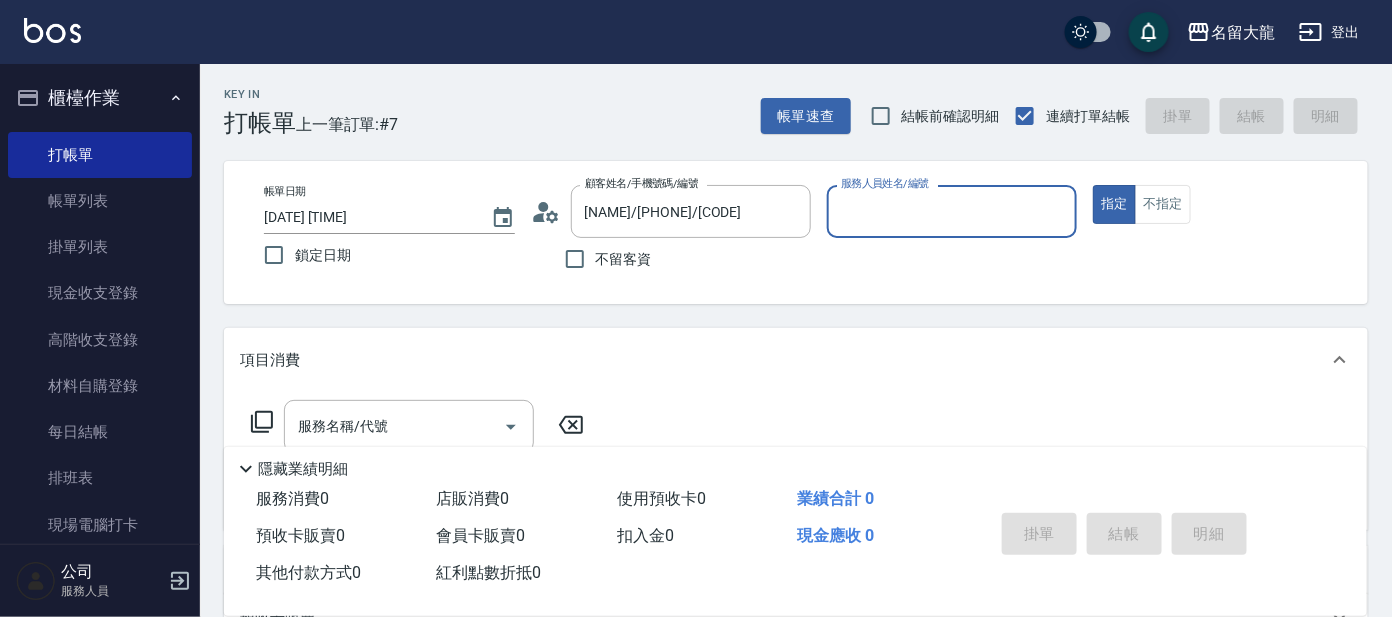 type on "公司 -100" 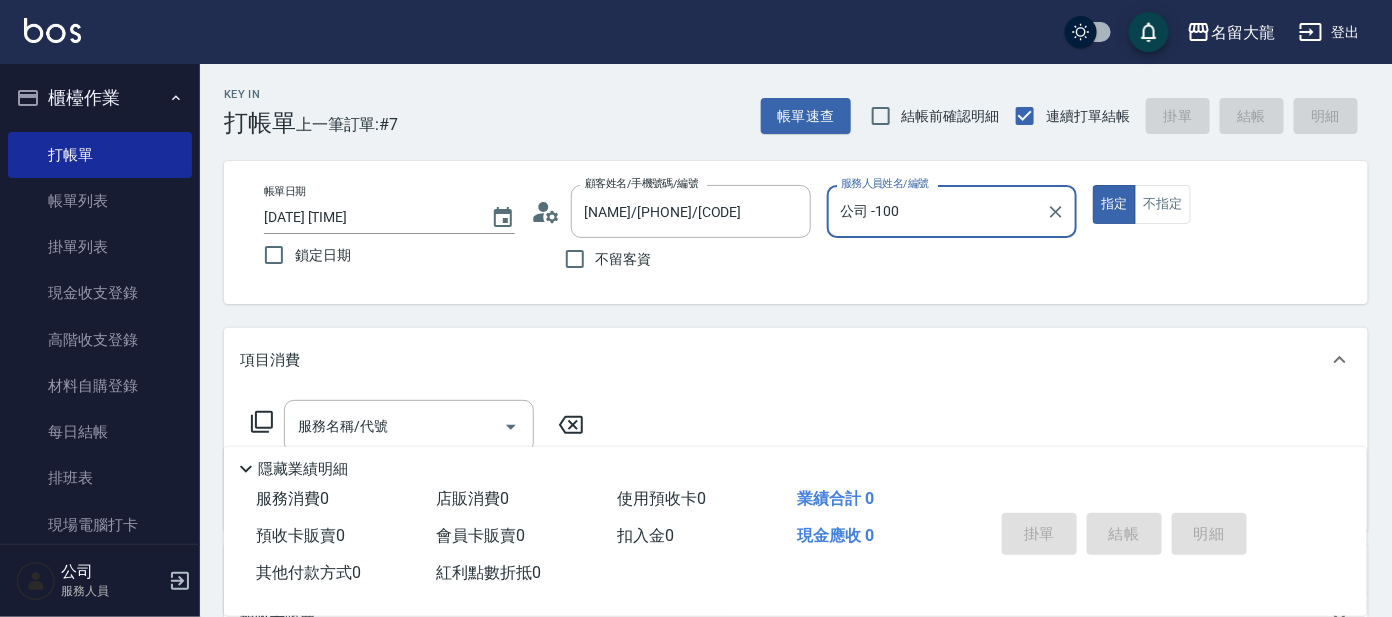 click 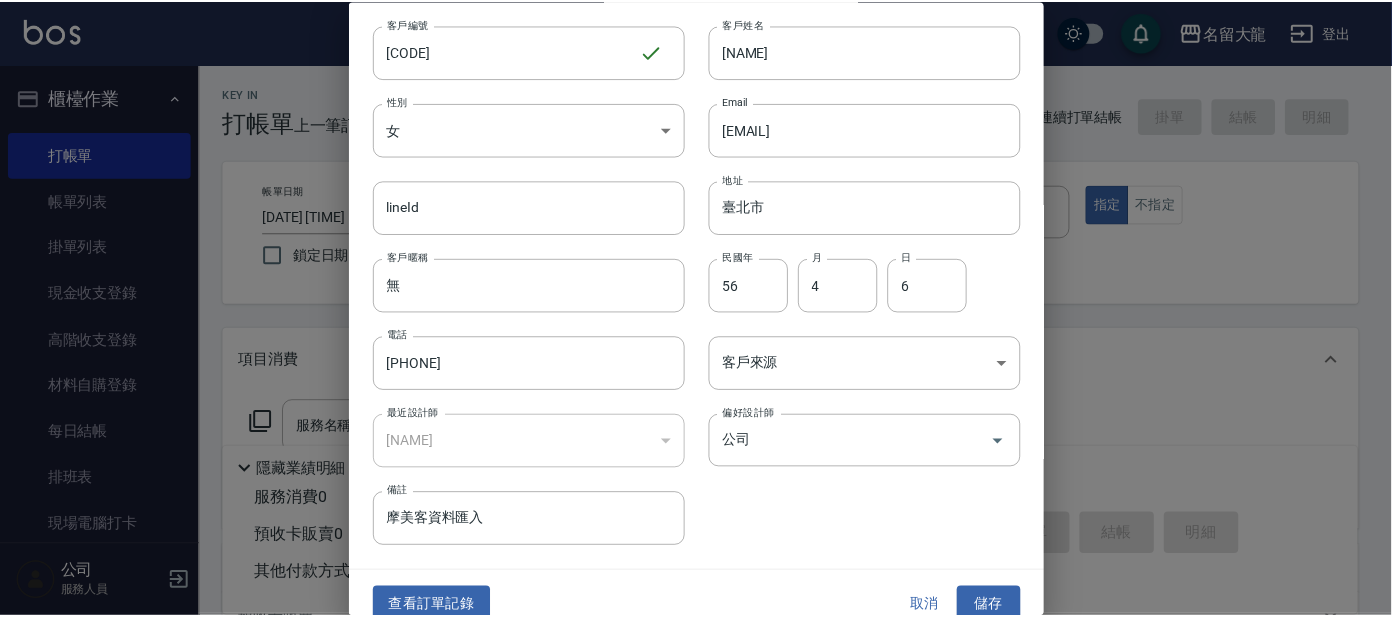 scroll, scrollTop: 75, scrollLeft: 0, axis: vertical 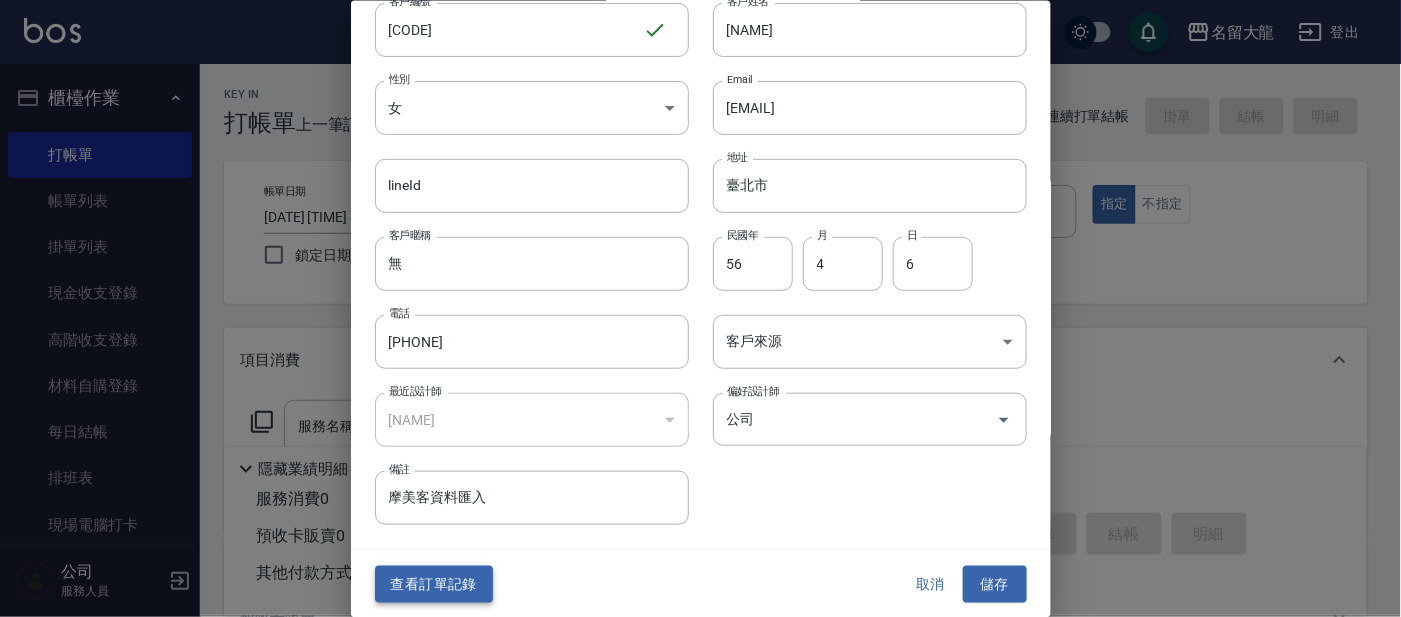 click on "查看訂單記錄" at bounding box center (434, 584) 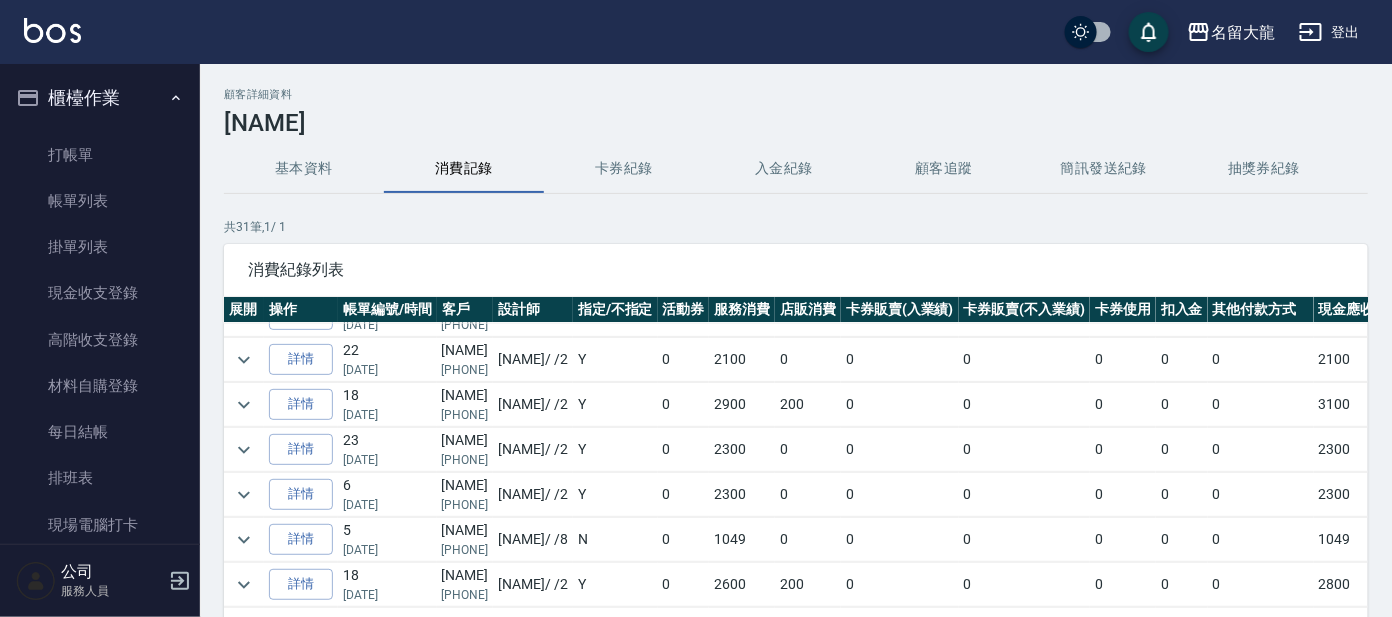 scroll, scrollTop: 1122, scrollLeft: 0, axis: vertical 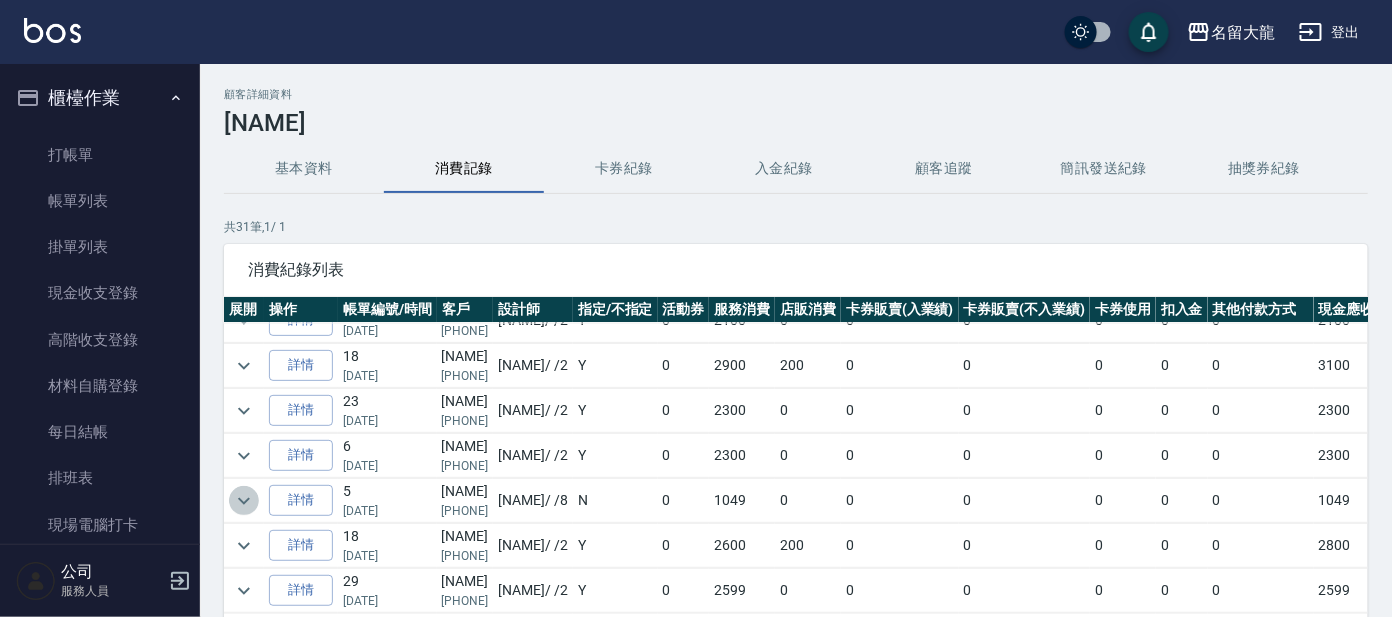 click 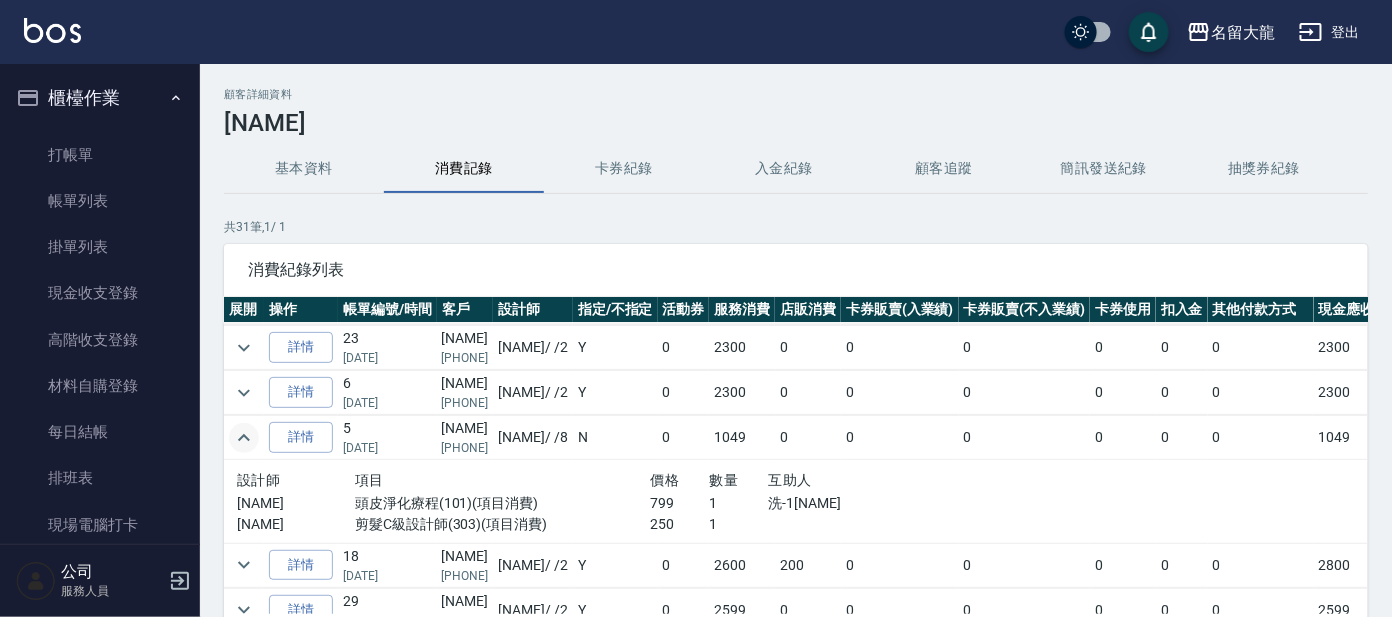 scroll, scrollTop: 1204, scrollLeft: 0, axis: vertical 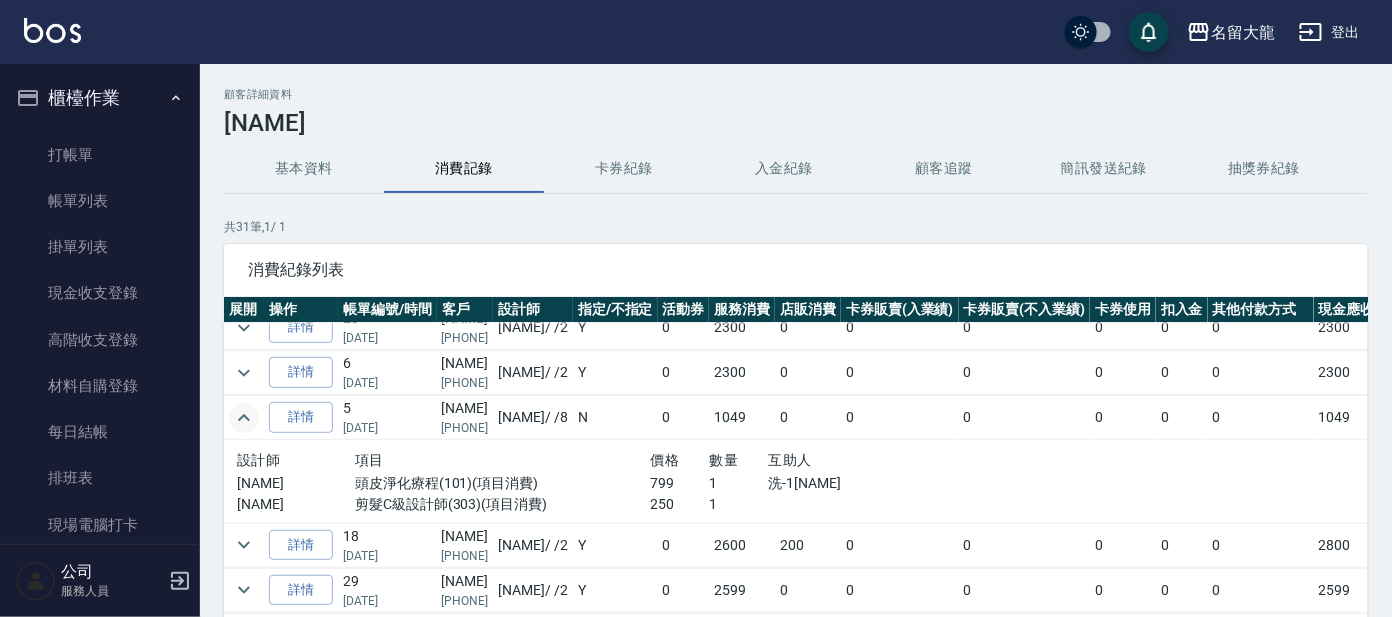 click 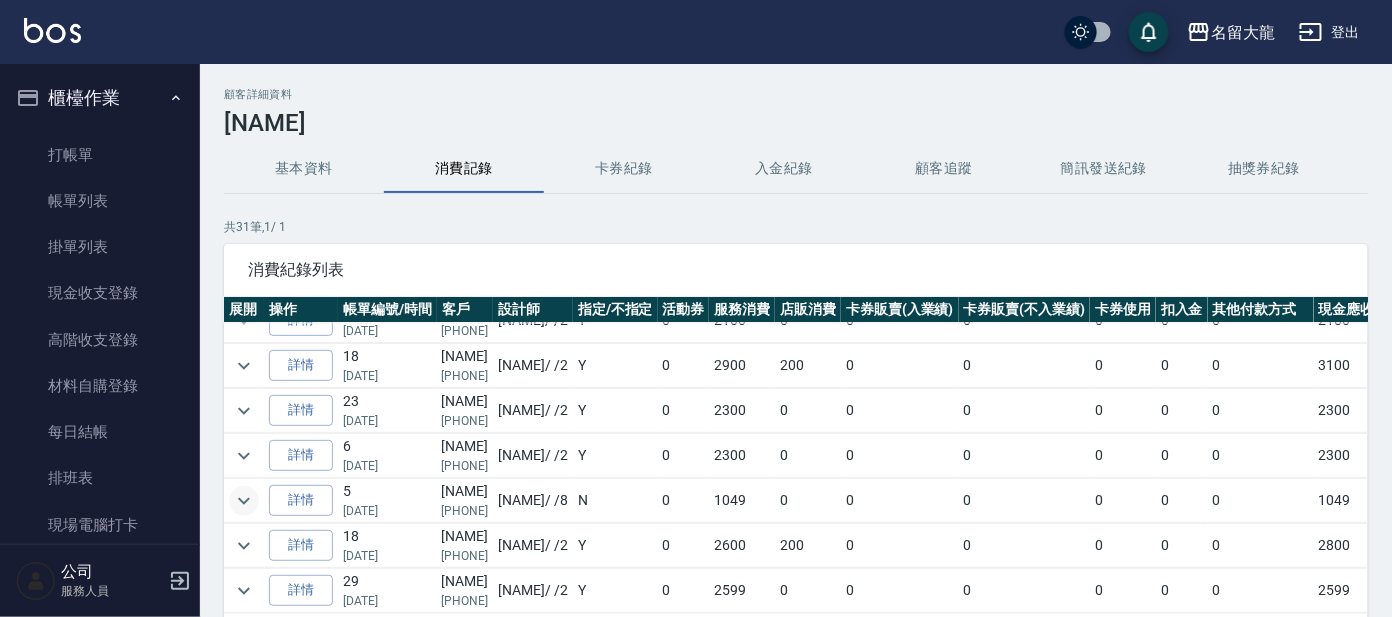 scroll, scrollTop: 1122, scrollLeft: 0, axis: vertical 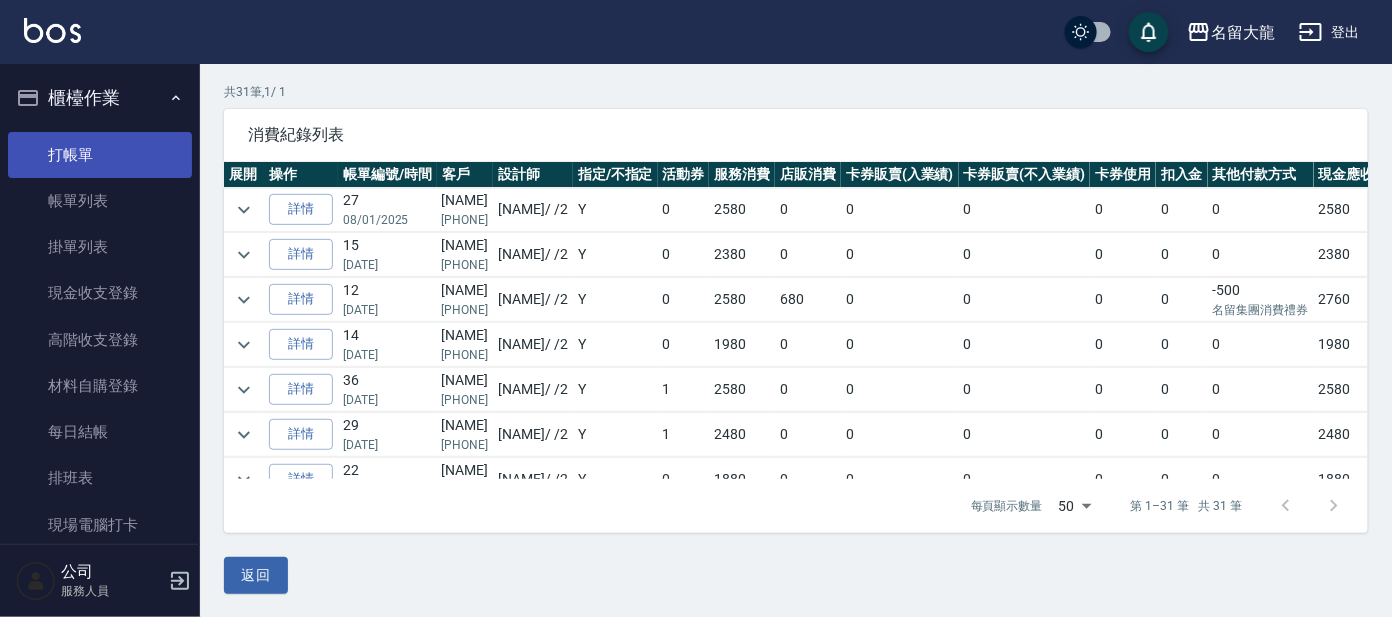 click on "打帳單" at bounding box center [100, 155] 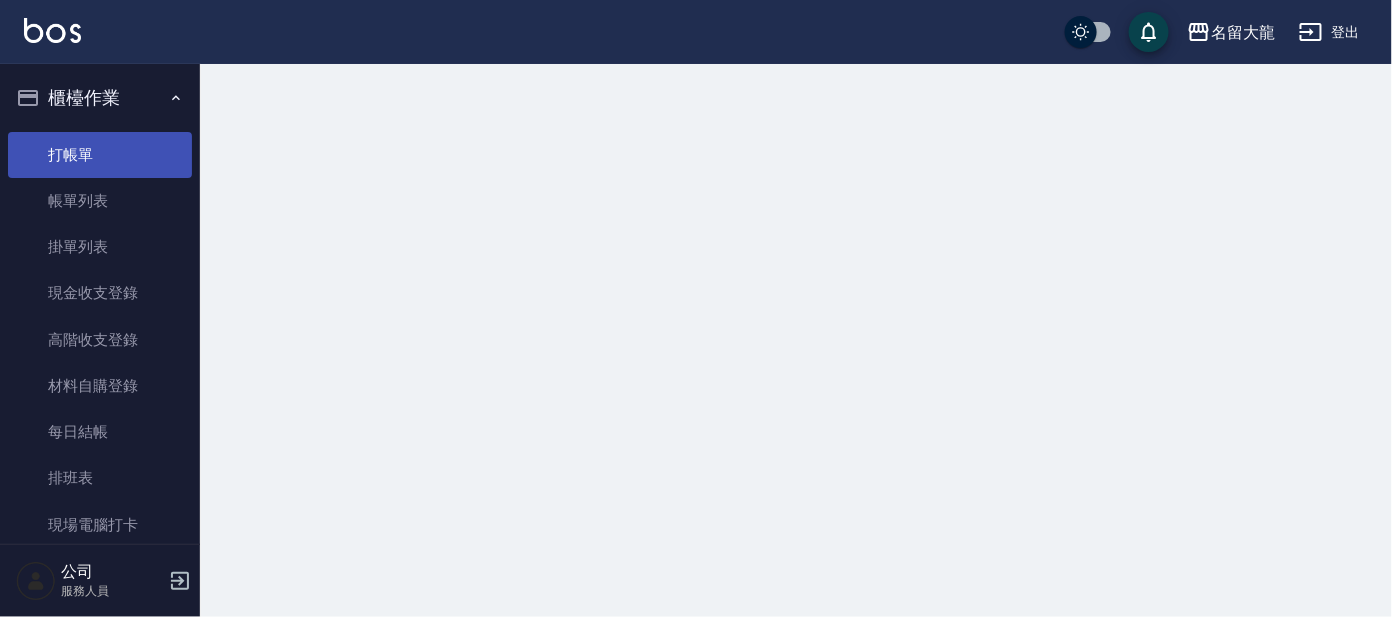 scroll, scrollTop: 0, scrollLeft: 0, axis: both 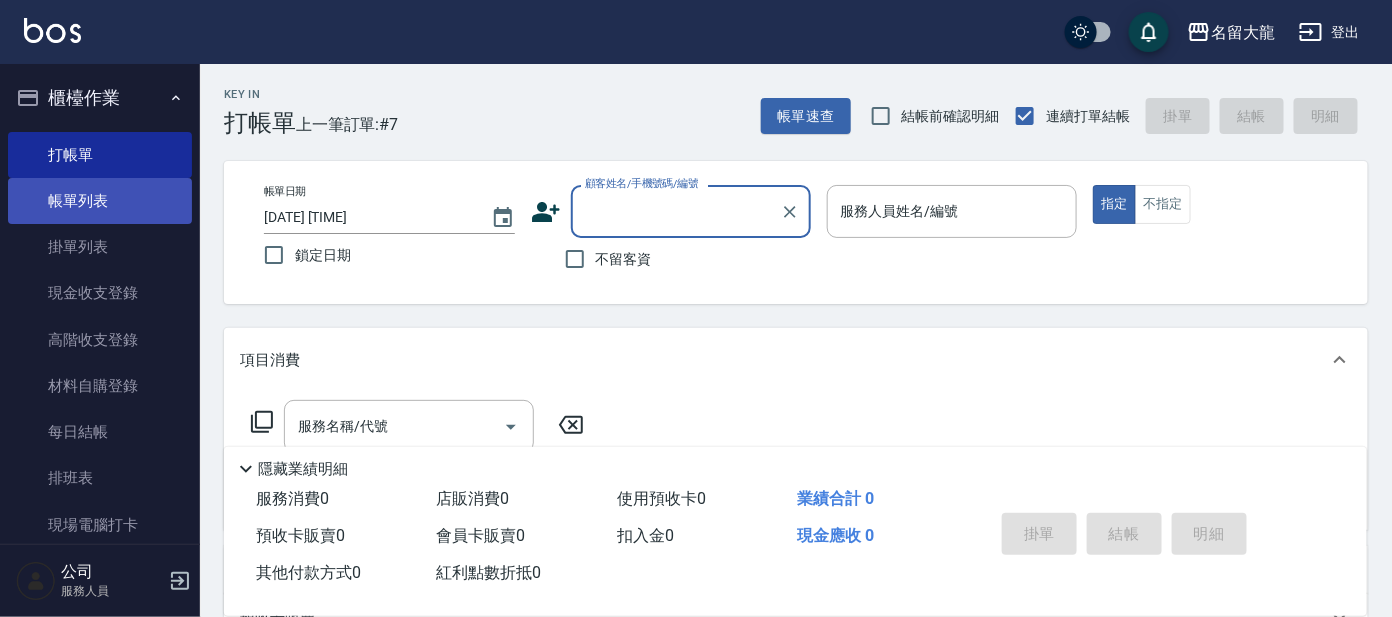 click on "帳單列表" at bounding box center (100, 201) 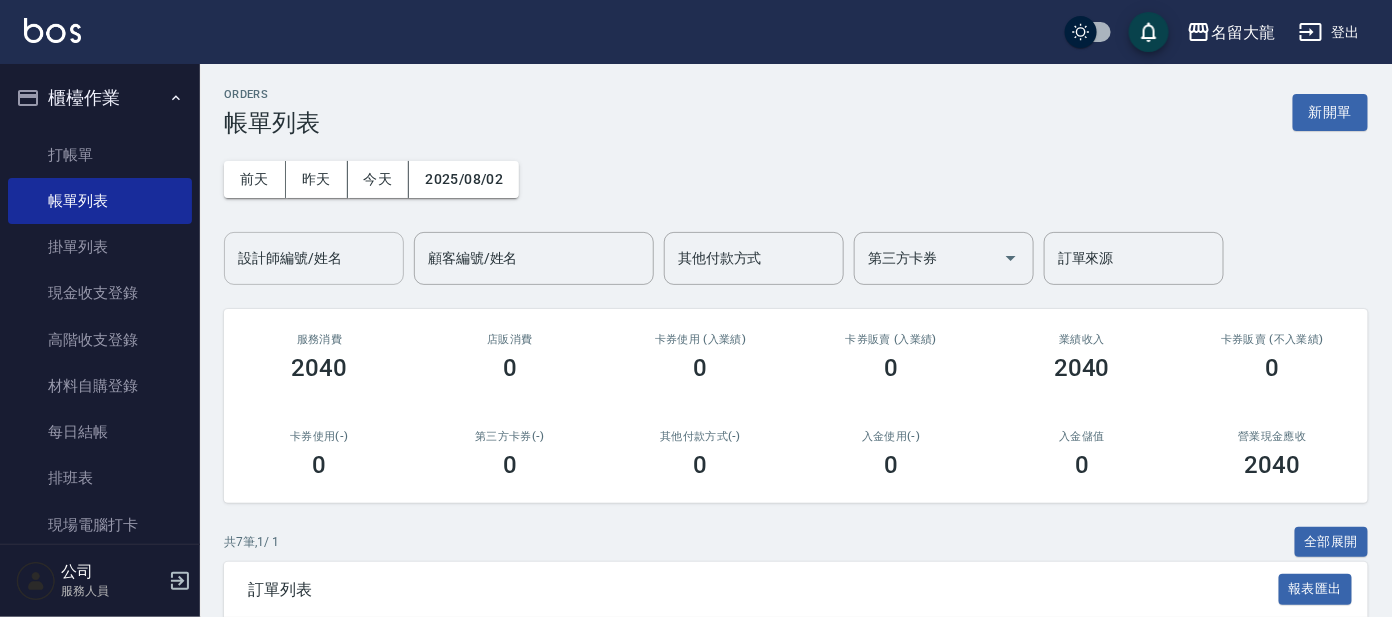 click on "設計師編號/姓名 設計師編號/姓名" at bounding box center (314, 258) 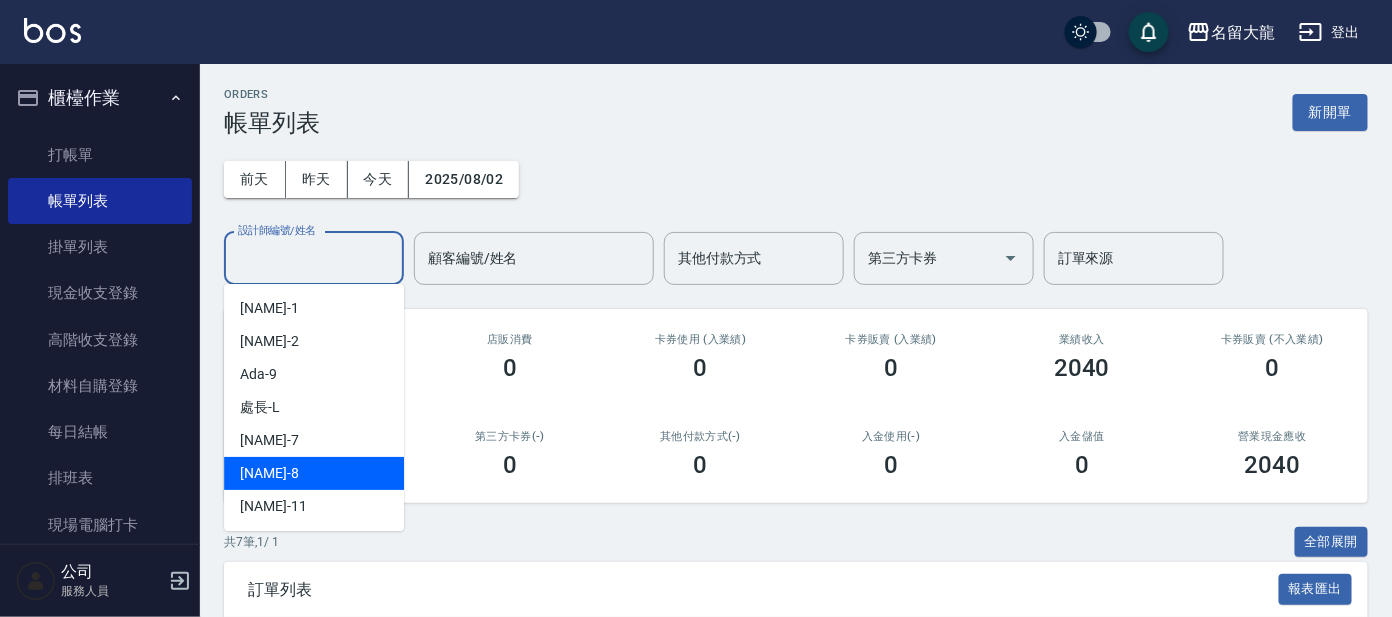 click on "[NAME] -8" at bounding box center [314, 473] 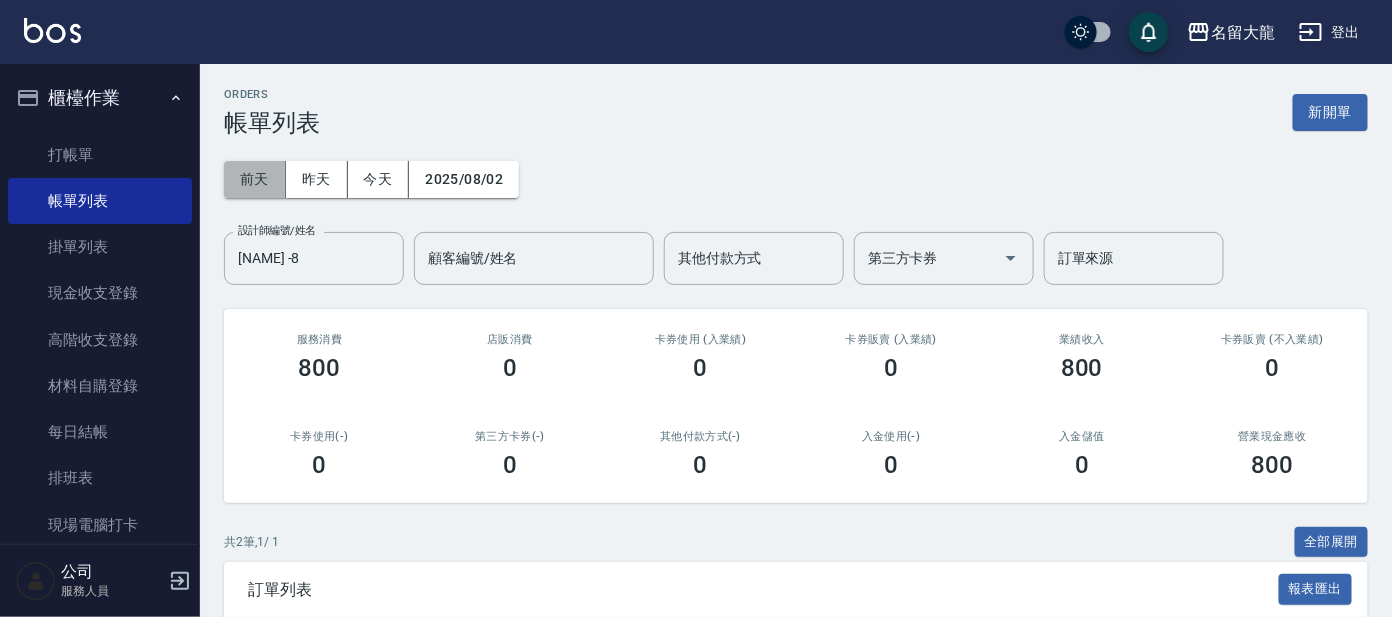 click on "前天" at bounding box center (255, 179) 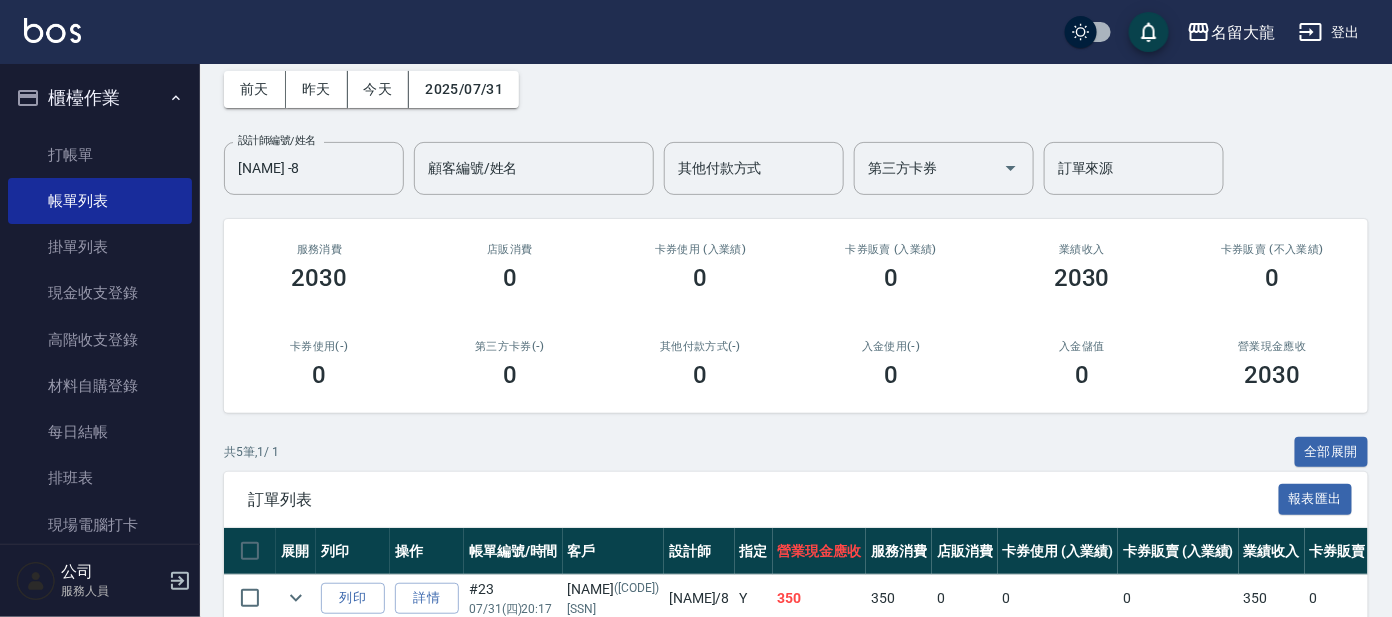 scroll, scrollTop: 0, scrollLeft: 0, axis: both 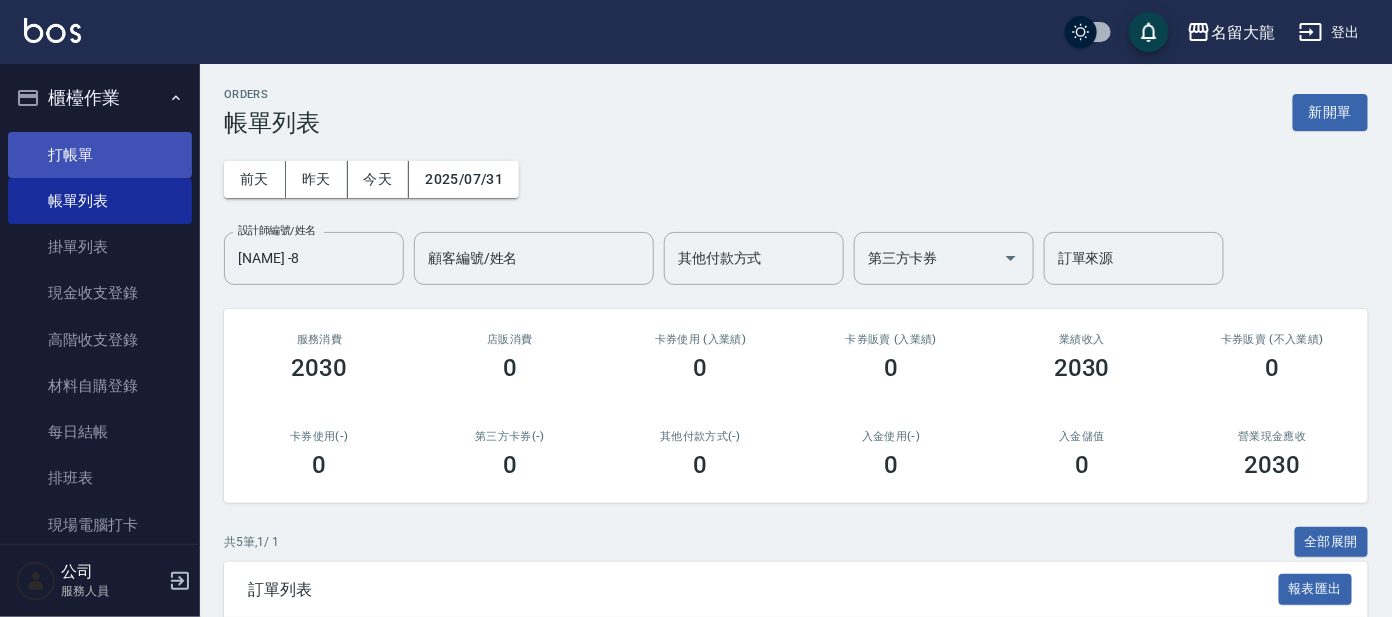 click on "打帳單" at bounding box center [100, 155] 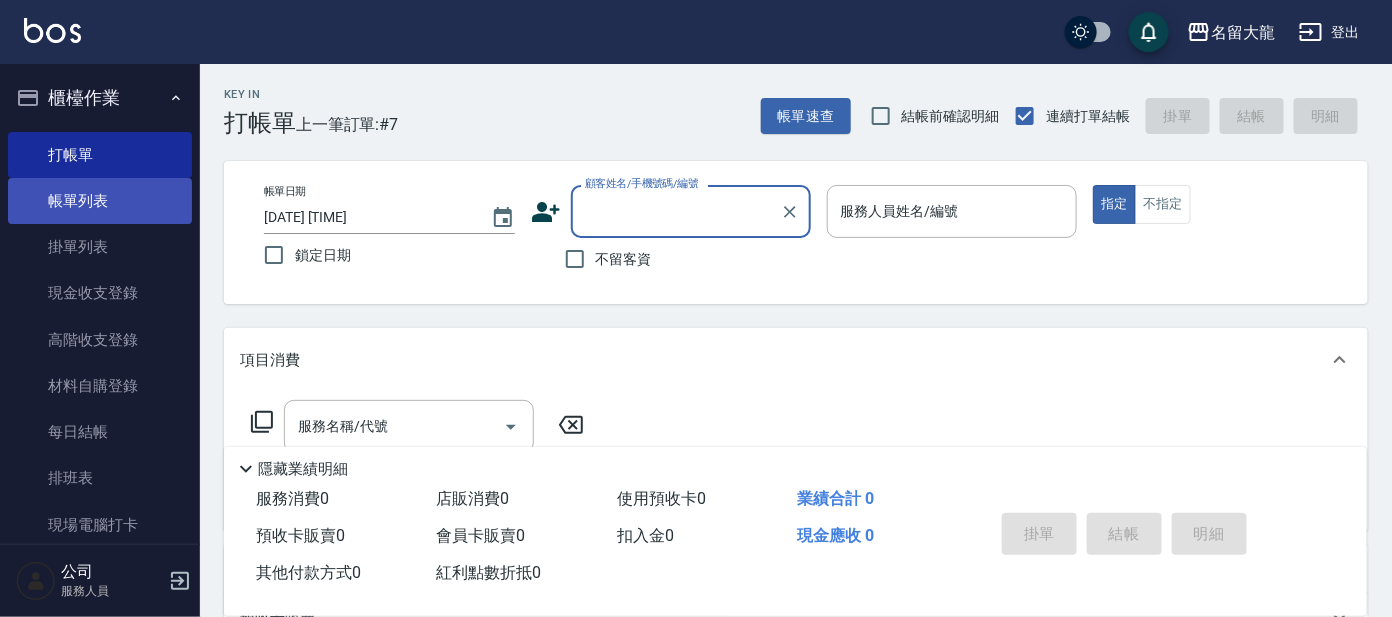 click on "帳單列表" at bounding box center [100, 201] 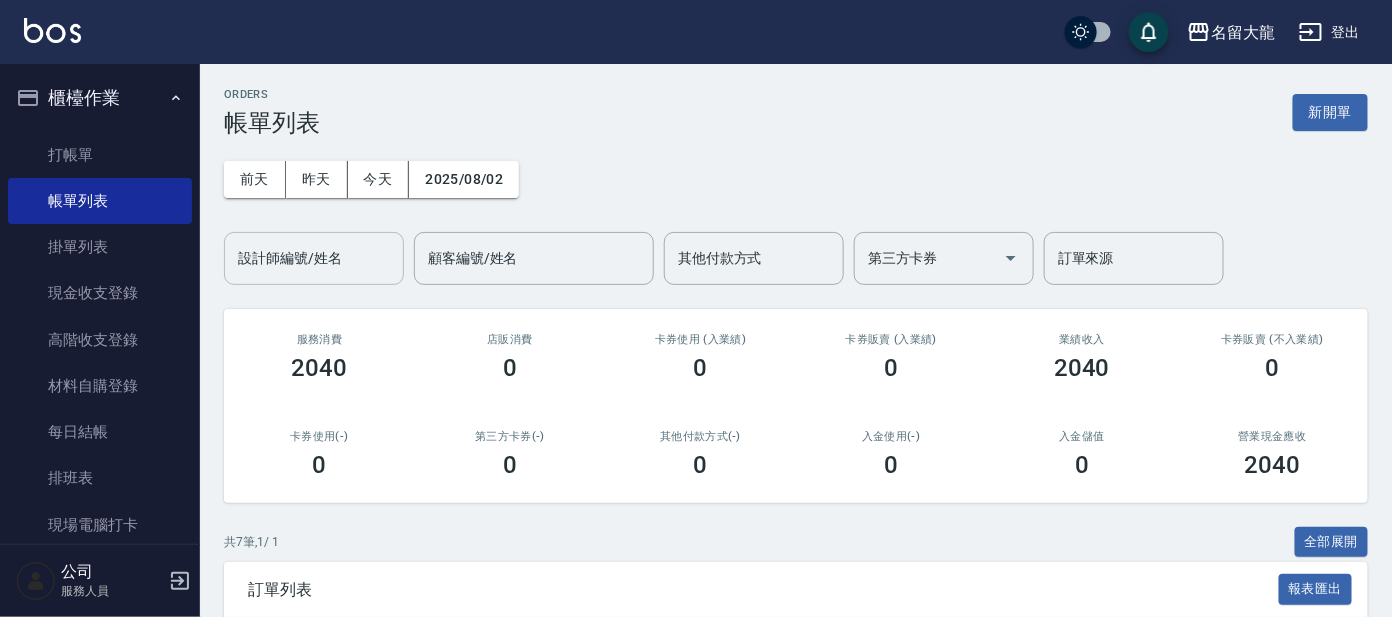click on "設計師編號/姓名" at bounding box center [314, 258] 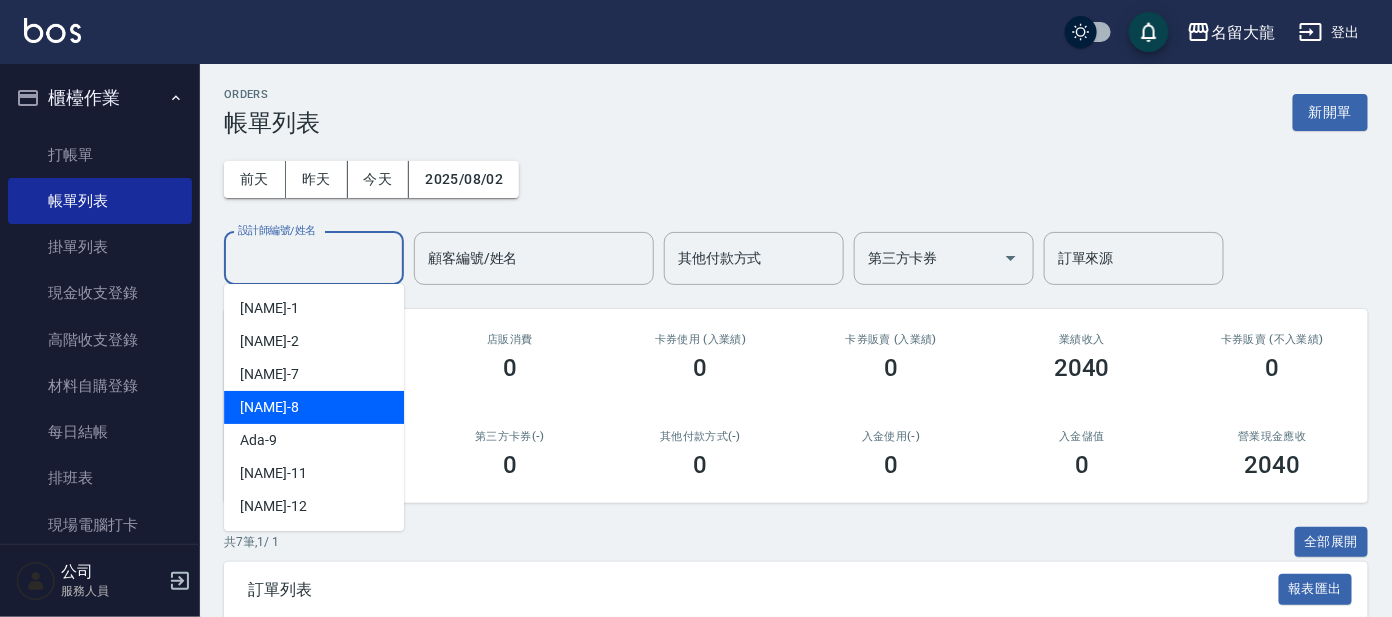 click on "[NAME] -8" at bounding box center [314, 407] 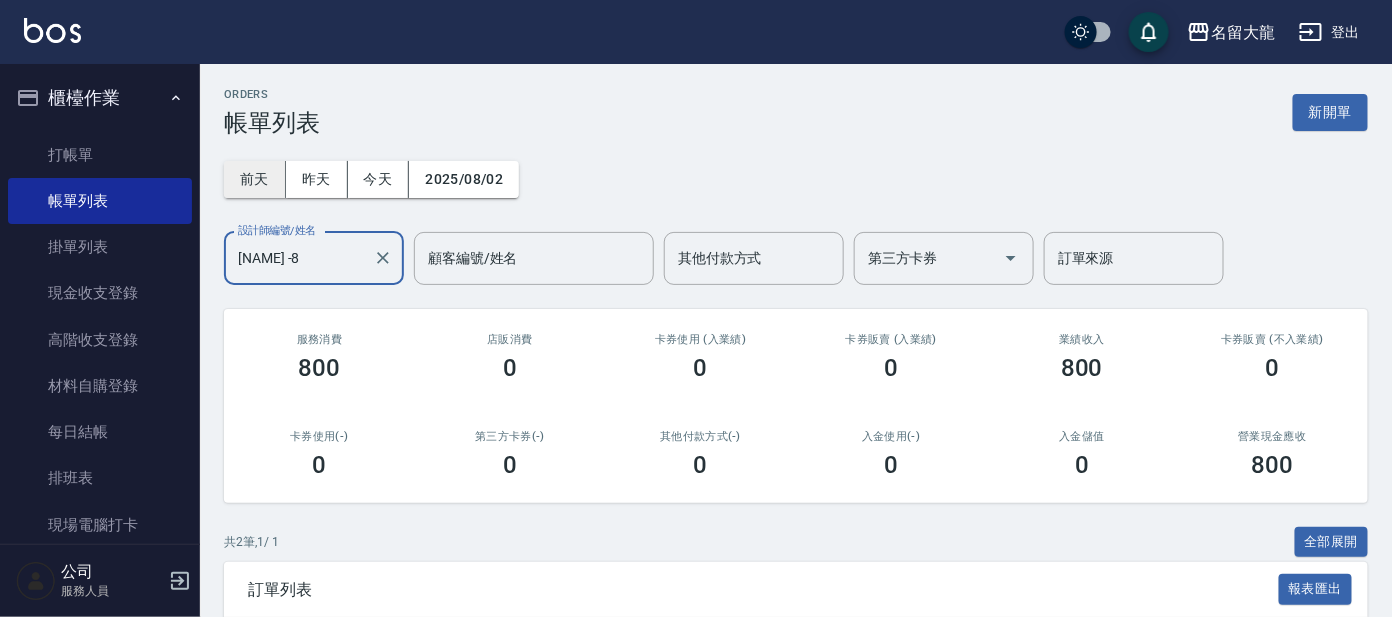 drag, startPoint x: 242, startPoint y: 191, endPoint x: 256, endPoint y: 193, distance: 14.142136 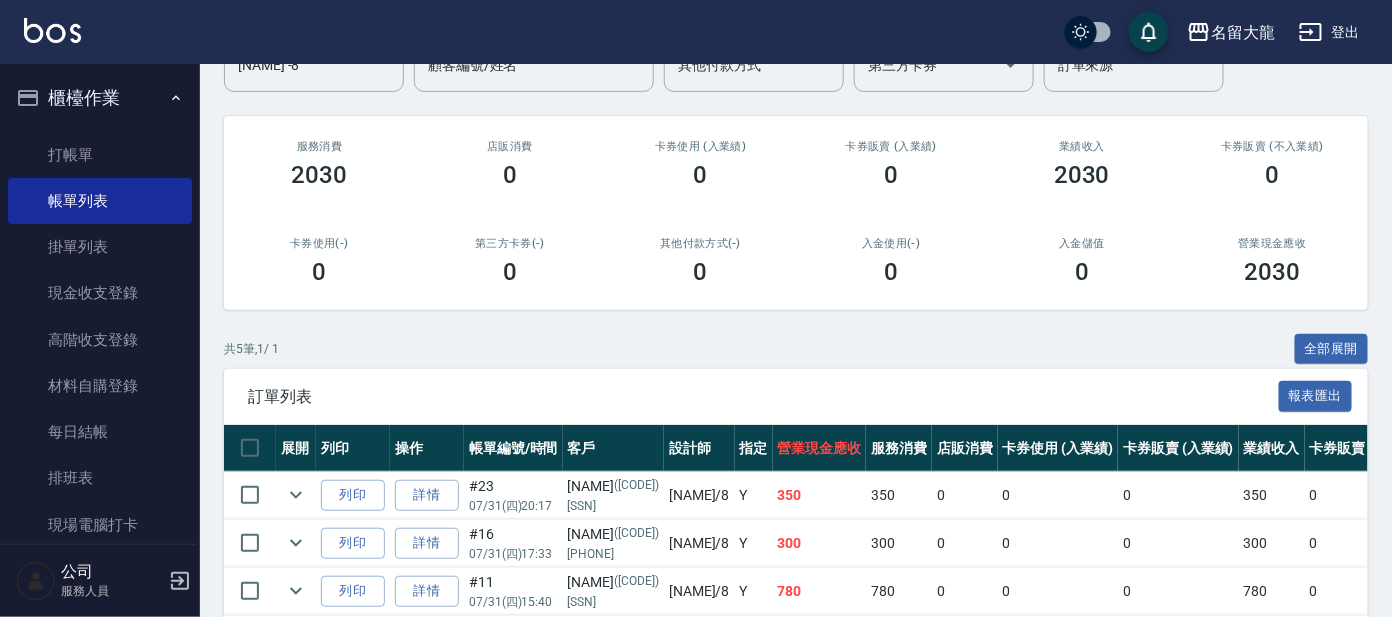 scroll, scrollTop: 383, scrollLeft: 0, axis: vertical 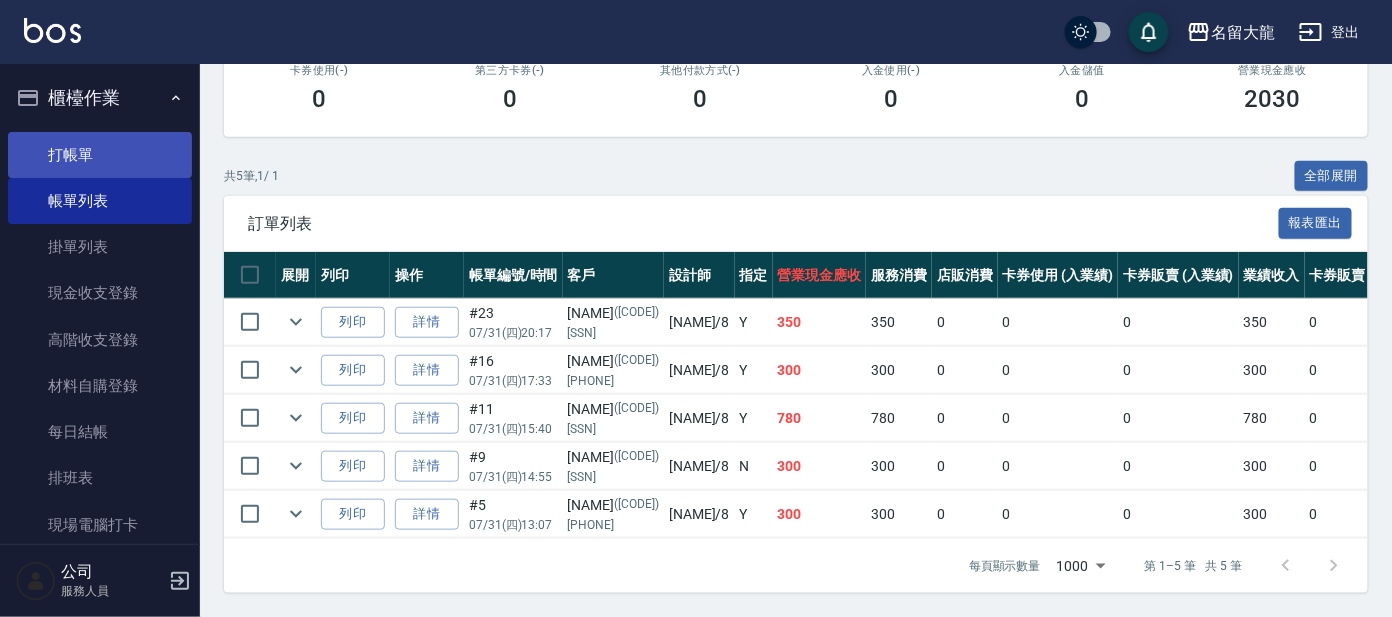 click on "打帳單" at bounding box center (100, 155) 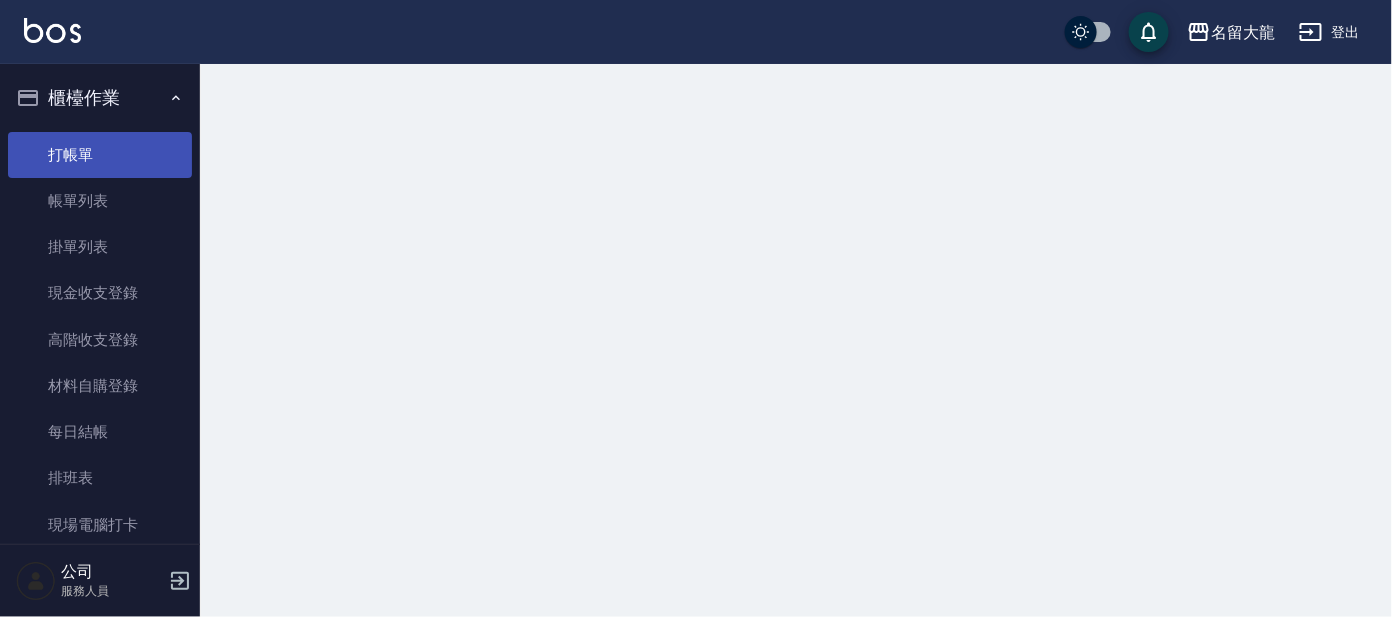 scroll, scrollTop: 0, scrollLeft: 0, axis: both 